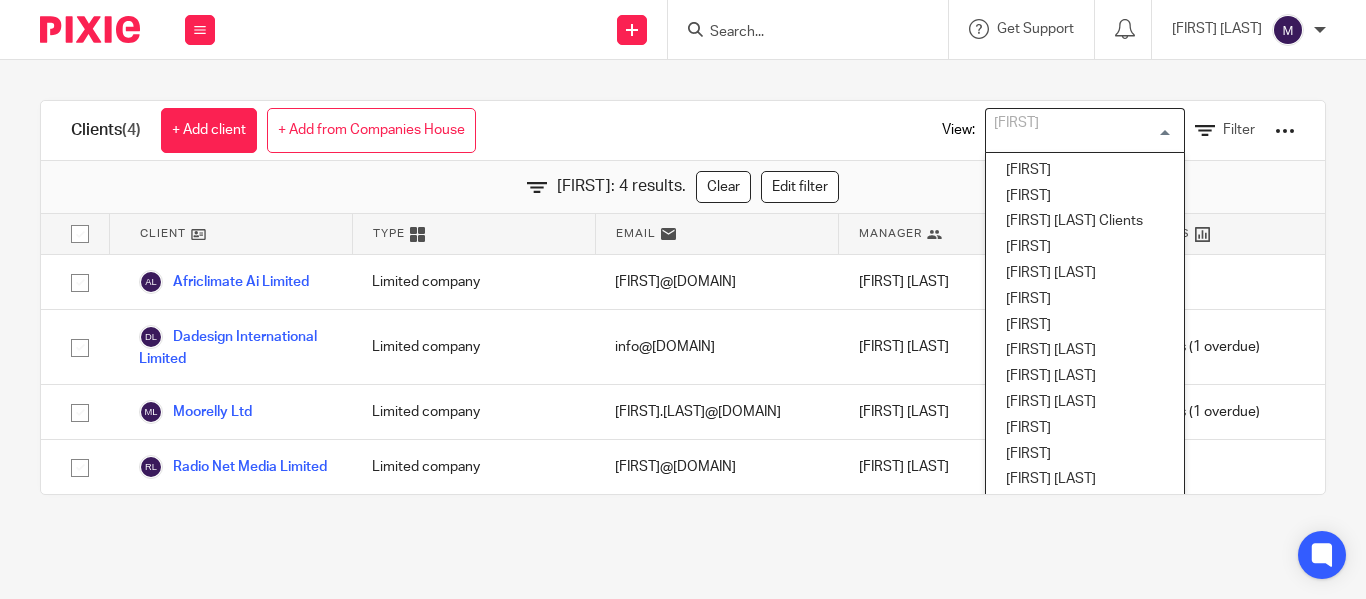 scroll, scrollTop: 0, scrollLeft: 0, axis: both 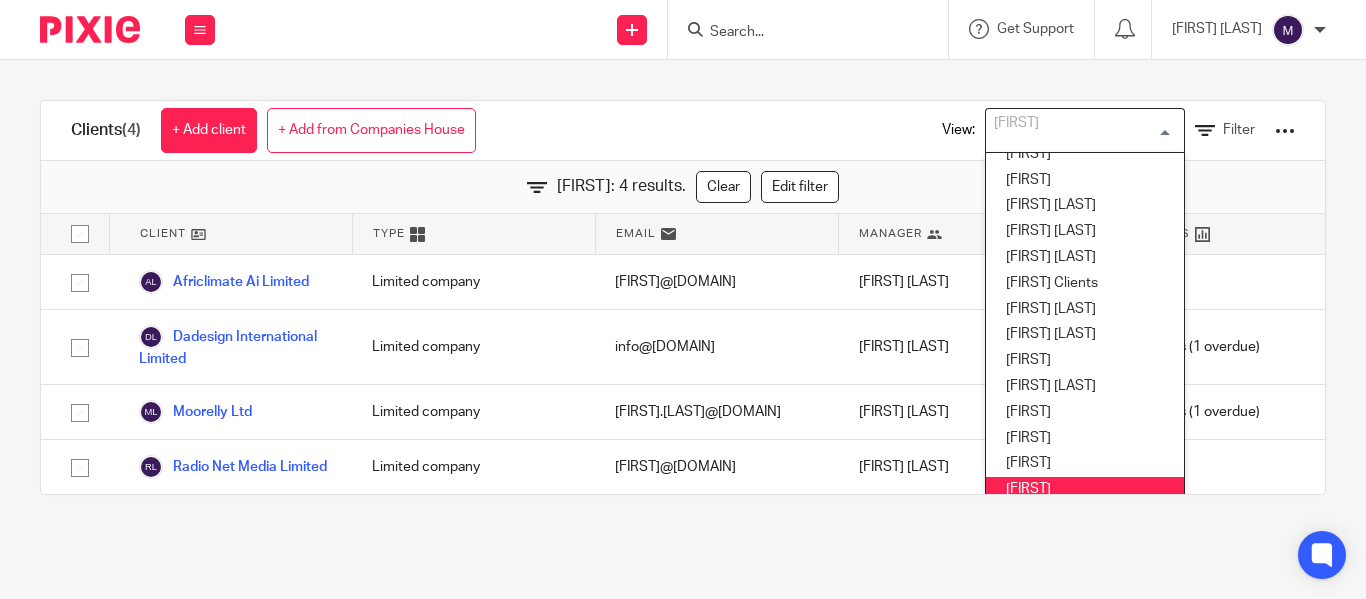 click on "Clients
(4)
+ Add client
+ Add from Companies House
View:
Mithun
Loading...
Aishwarya
Akssharra
Alex Gabriel's Clients
Anchel
Archana S
Beata
Bumitha
Dhakshaya M
Dharani M
Dhivya S T
Elena
Fatjeta
Geetha M
Hely Patel
Hema Ravichandran
Janani Clients
Kavya T
Kian Sadoughi-Yarand
Lakshmi
Logapriya V
Logeshwari
Madhu
Madhura
Mithun
MY Clients
Nimra Amin
Nithu" at bounding box center (683, 131) 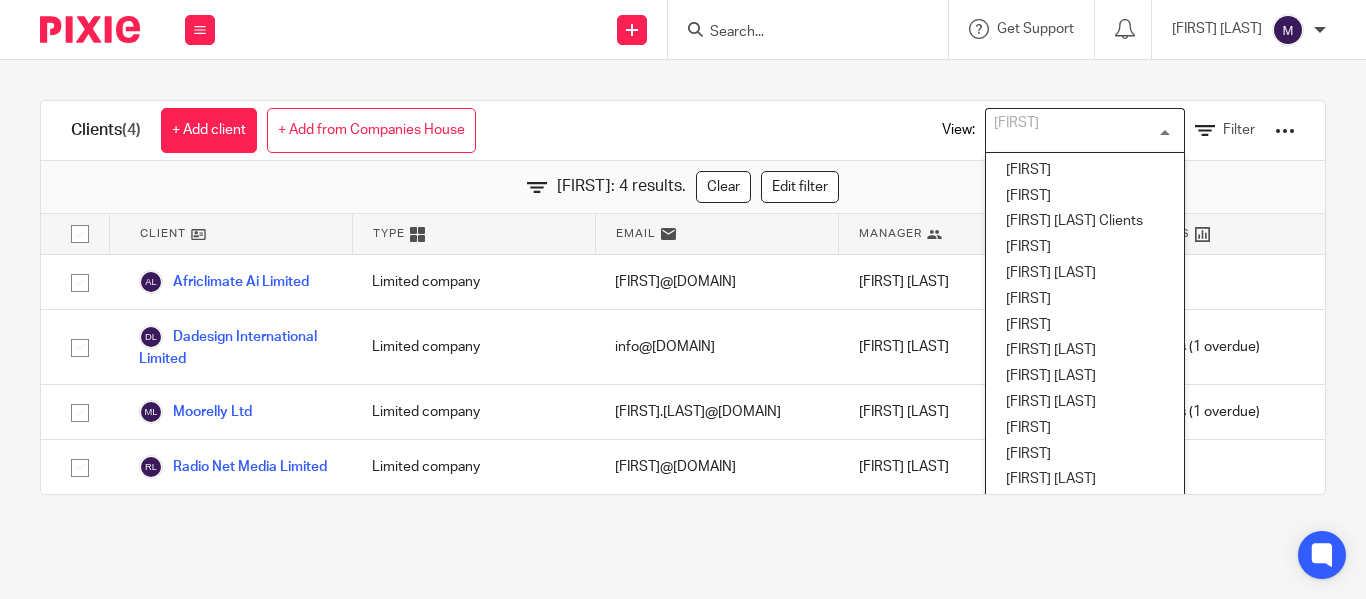click at bounding box center (1080, 130) 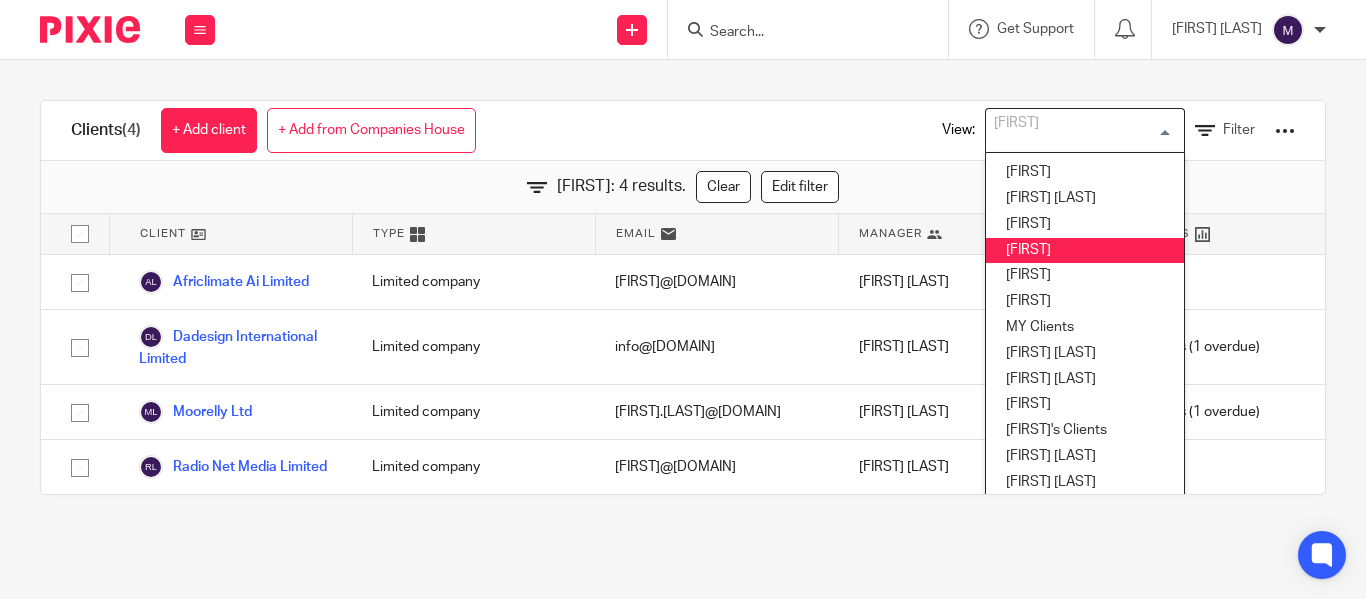 scroll, scrollTop: 463, scrollLeft: 0, axis: vertical 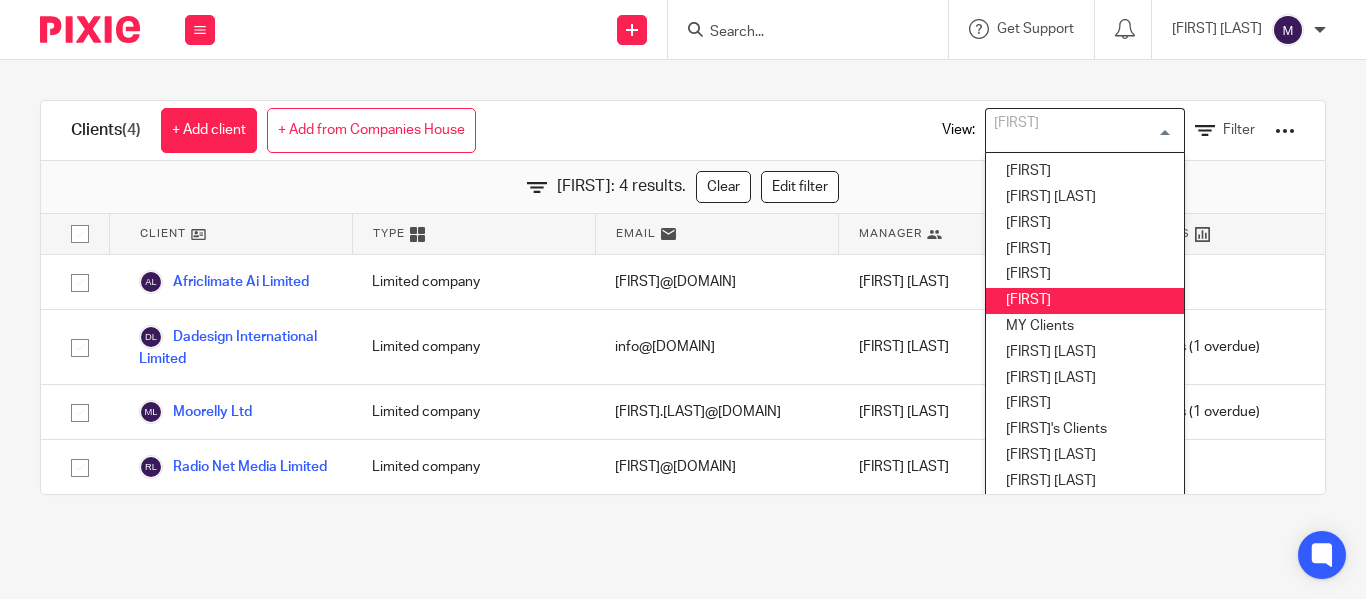 click on "Mithun" at bounding box center [1085, 301] 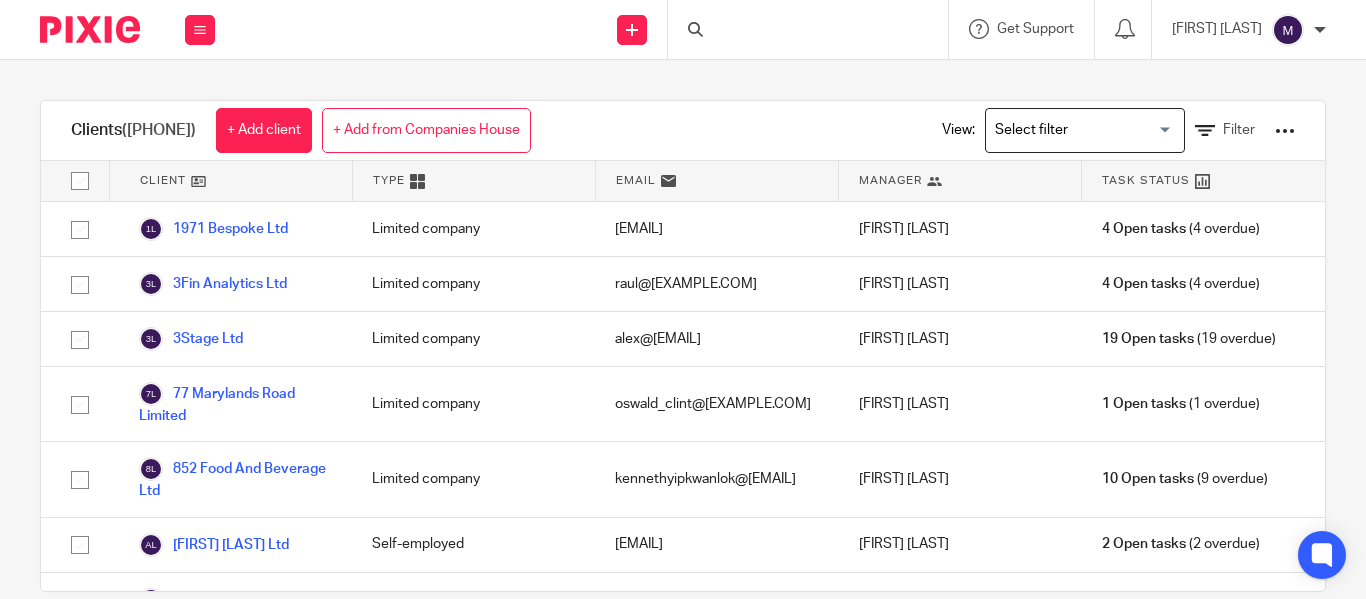 scroll, scrollTop: 0, scrollLeft: 0, axis: both 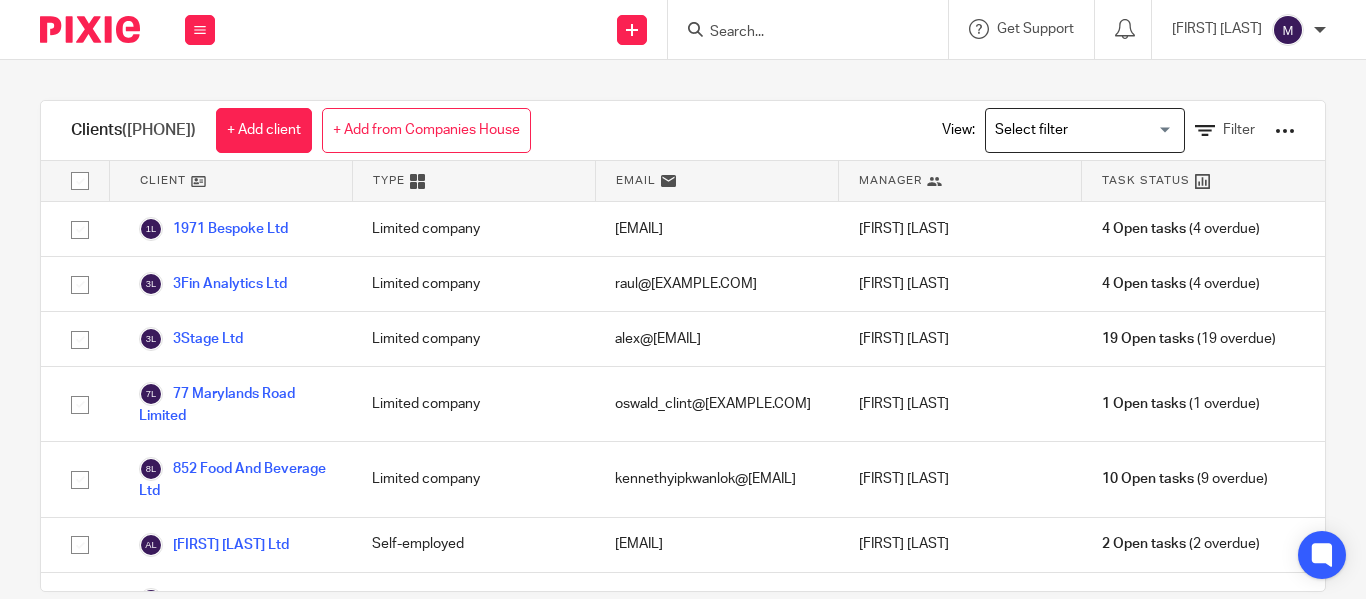 click on "Loading..." at bounding box center (1085, 130) 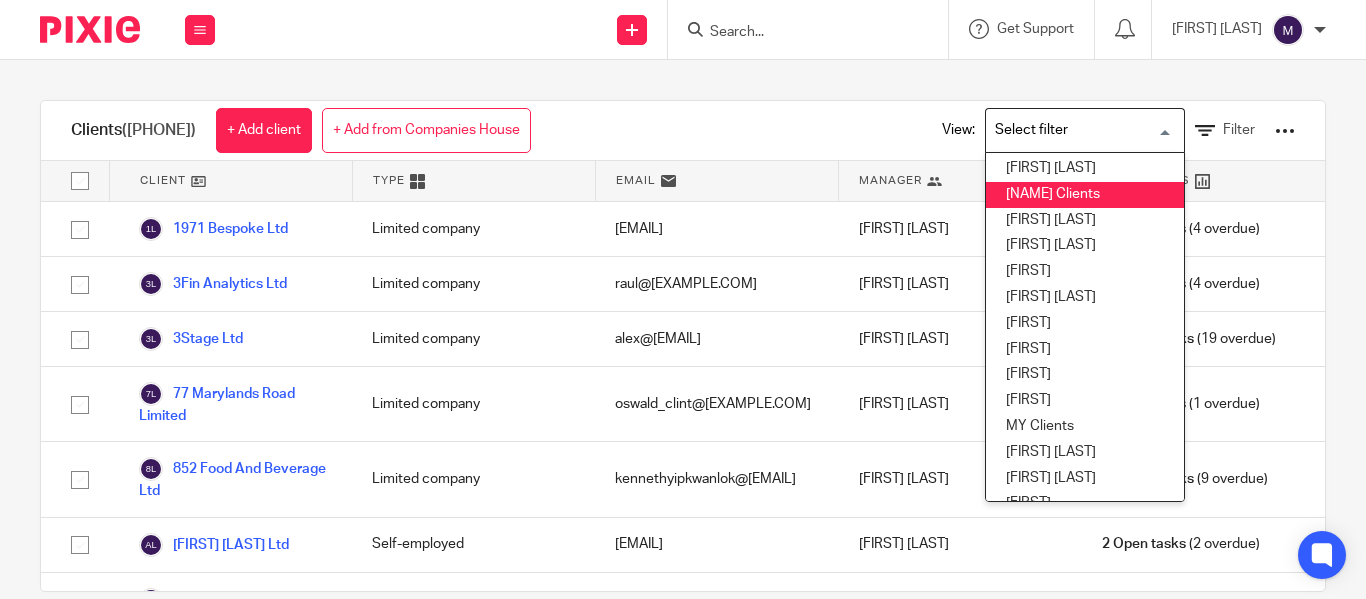 scroll, scrollTop: 400, scrollLeft: 0, axis: vertical 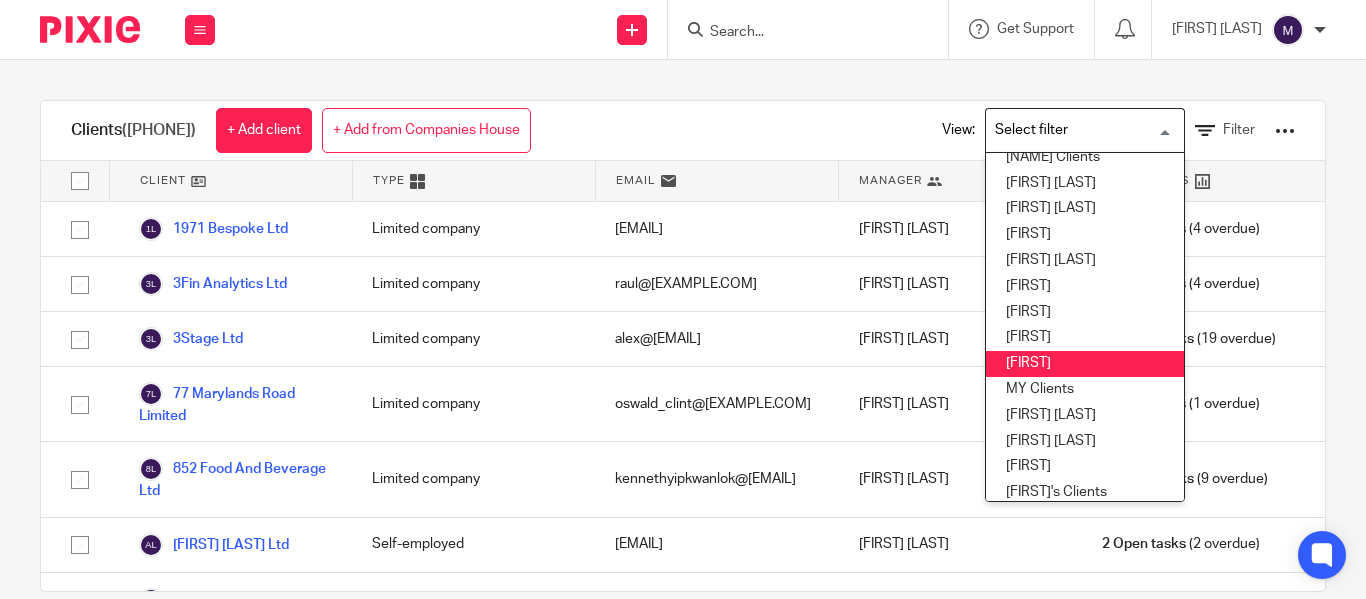 click on "[FIRST]" at bounding box center [1085, 364] 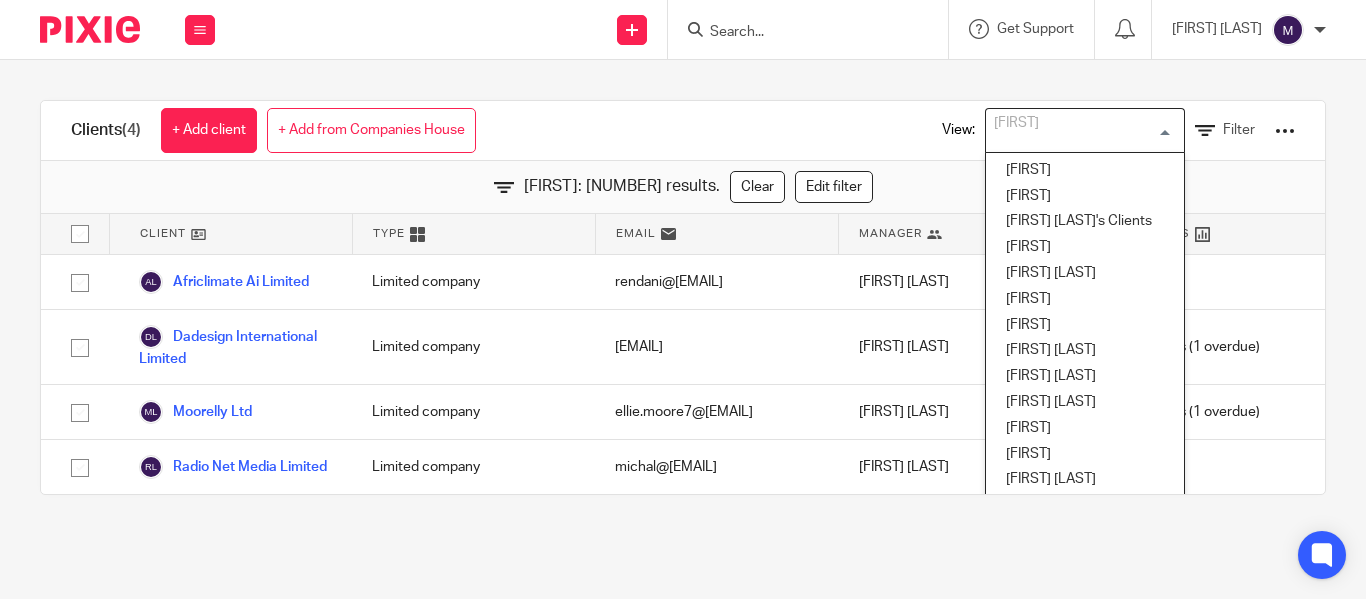 click at bounding box center (1080, 130) 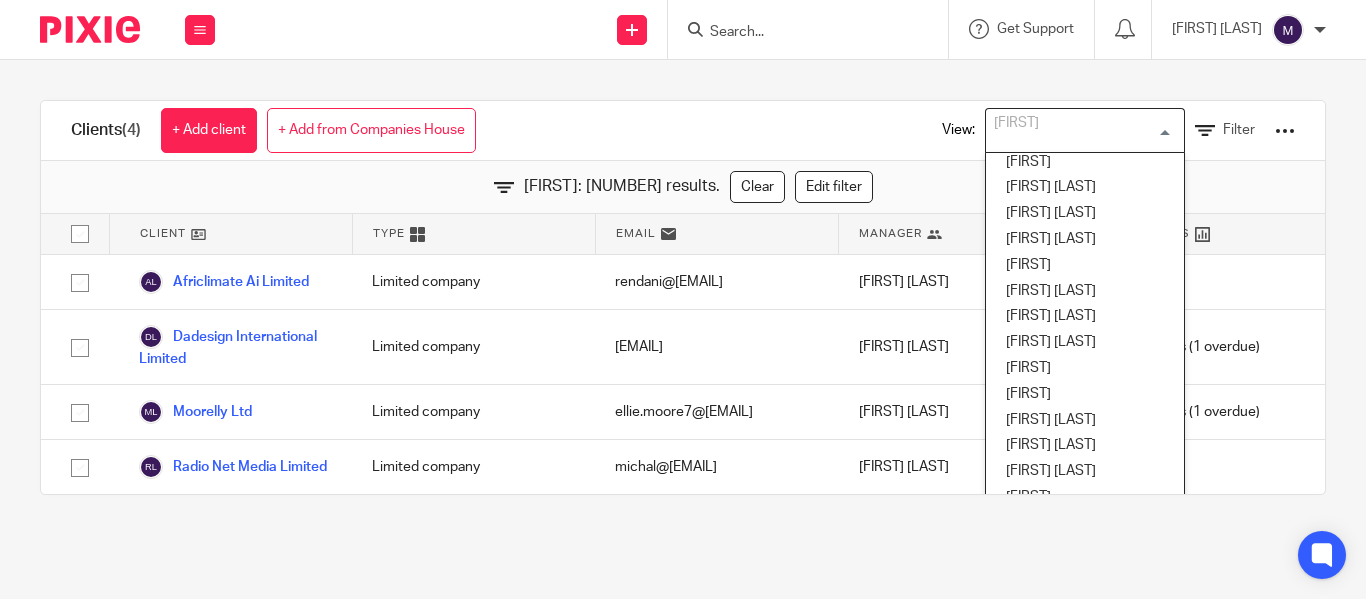 scroll, scrollTop: 838, scrollLeft: 0, axis: vertical 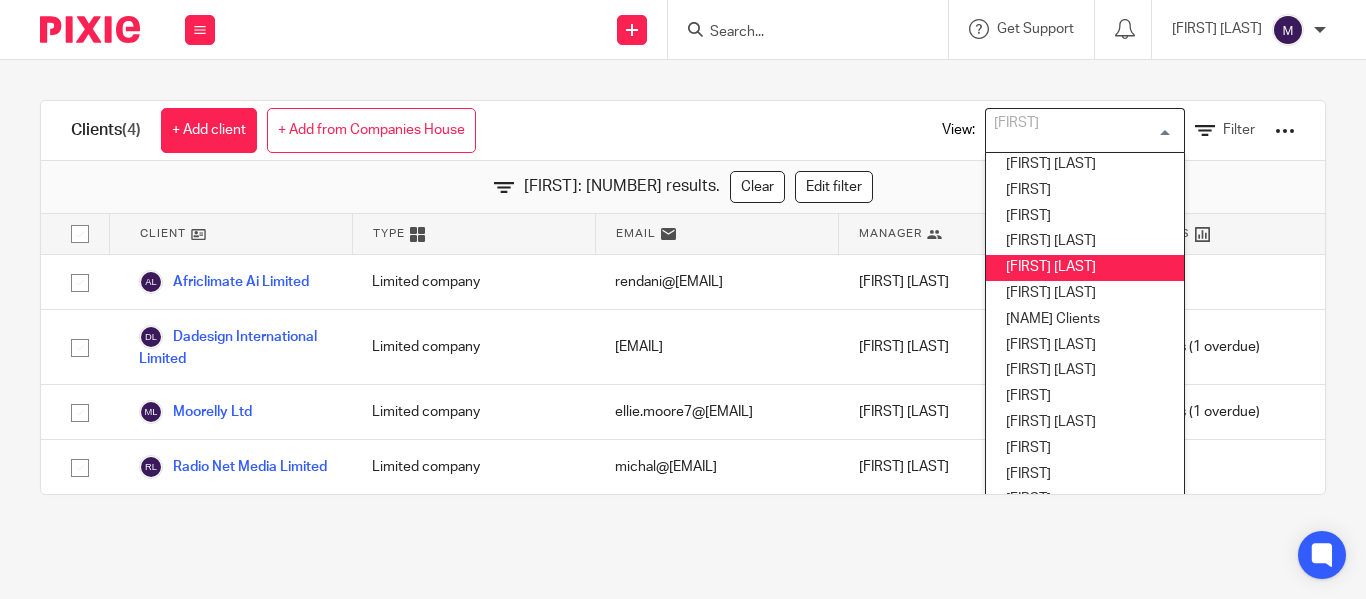 click on "[FIRST] [LAST]" at bounding box center [1085, 268] 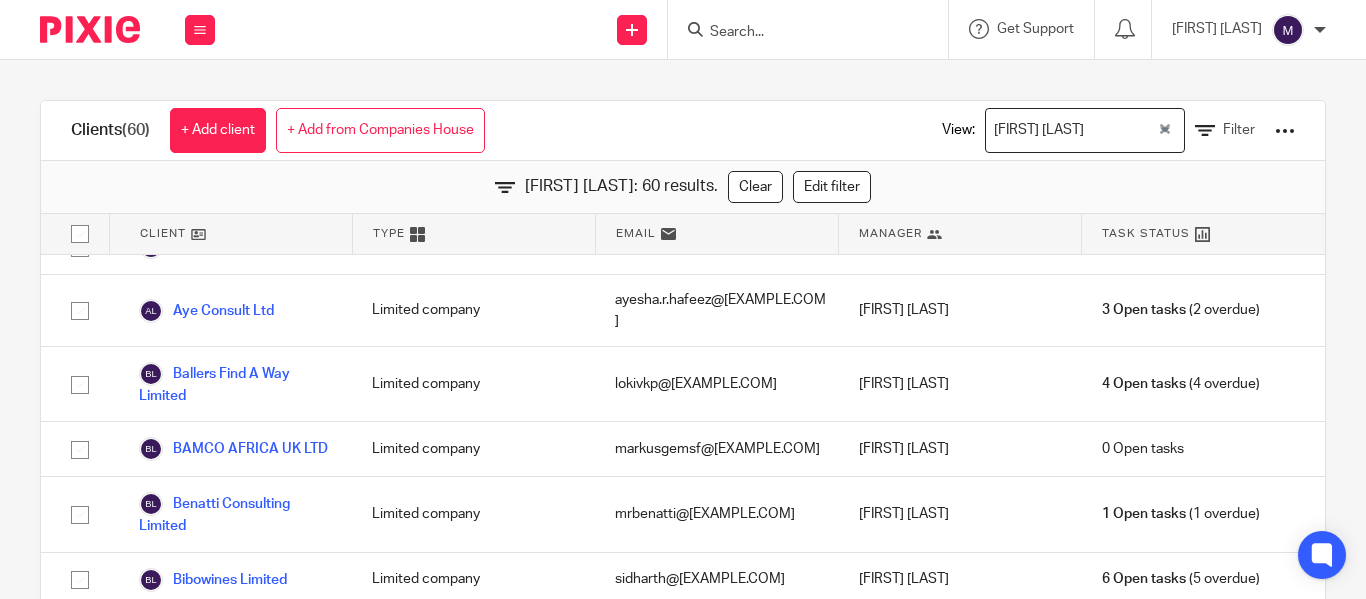 scroll, scrollTop: 0, scrollLeft: 0, axis: both 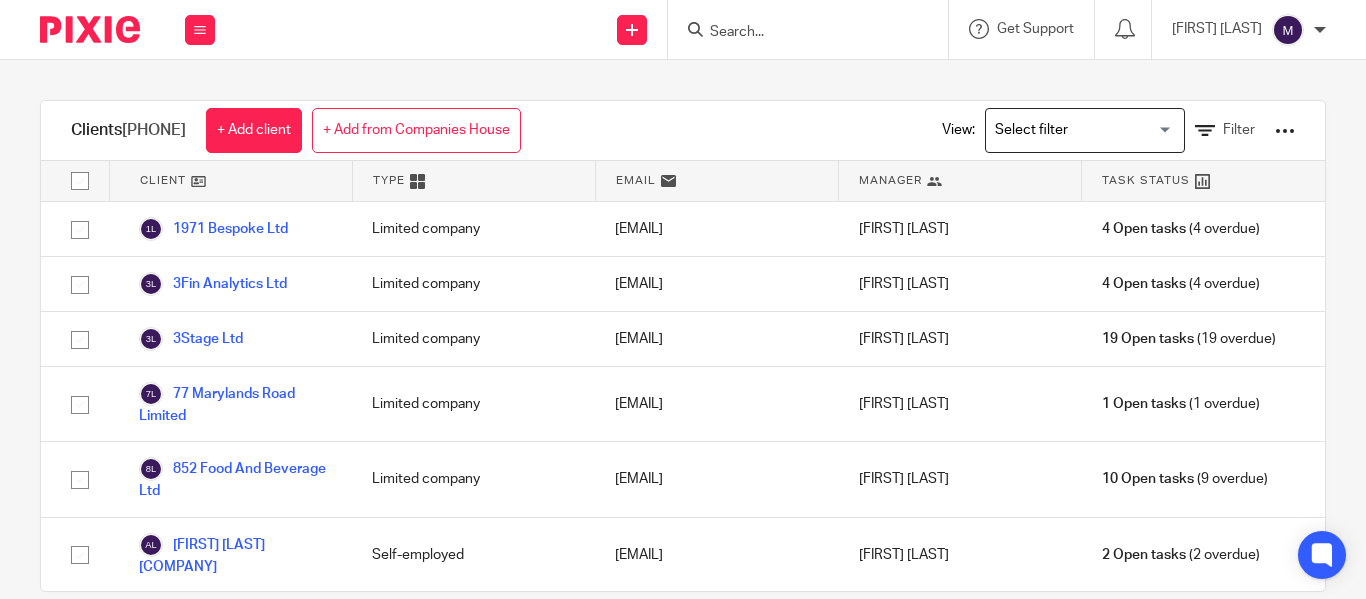 click on "(725)" at bounding box center [154, 130] 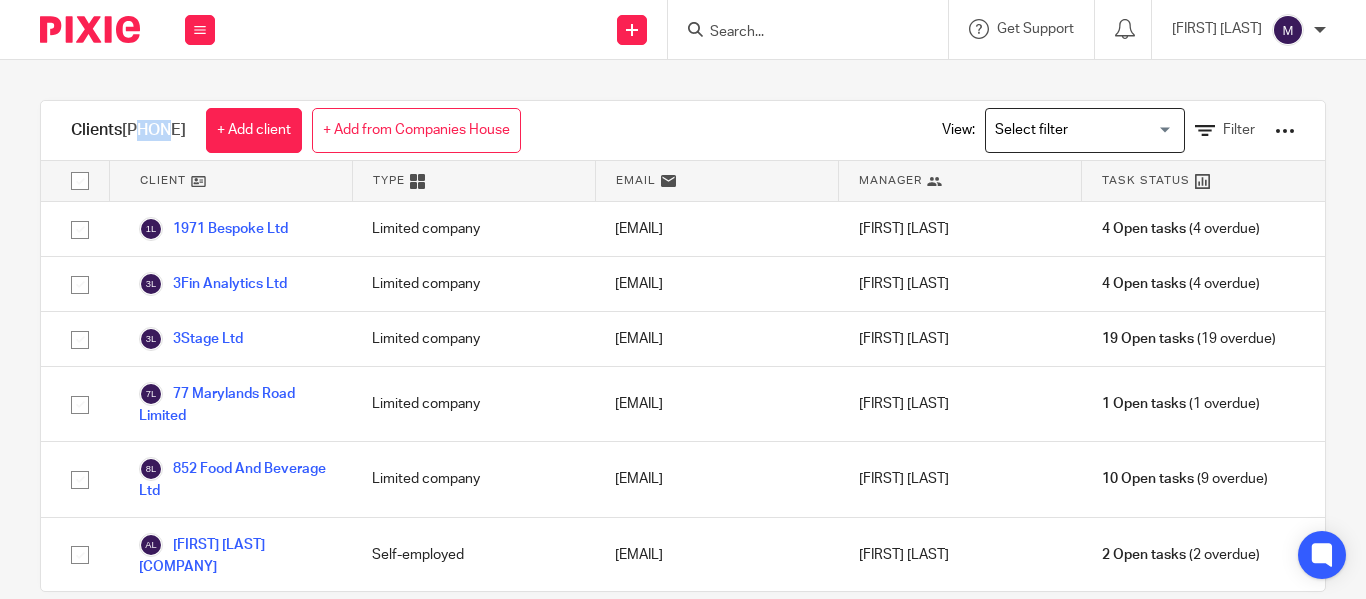 click on "([PHONE])" at bounding box center (154, 130) 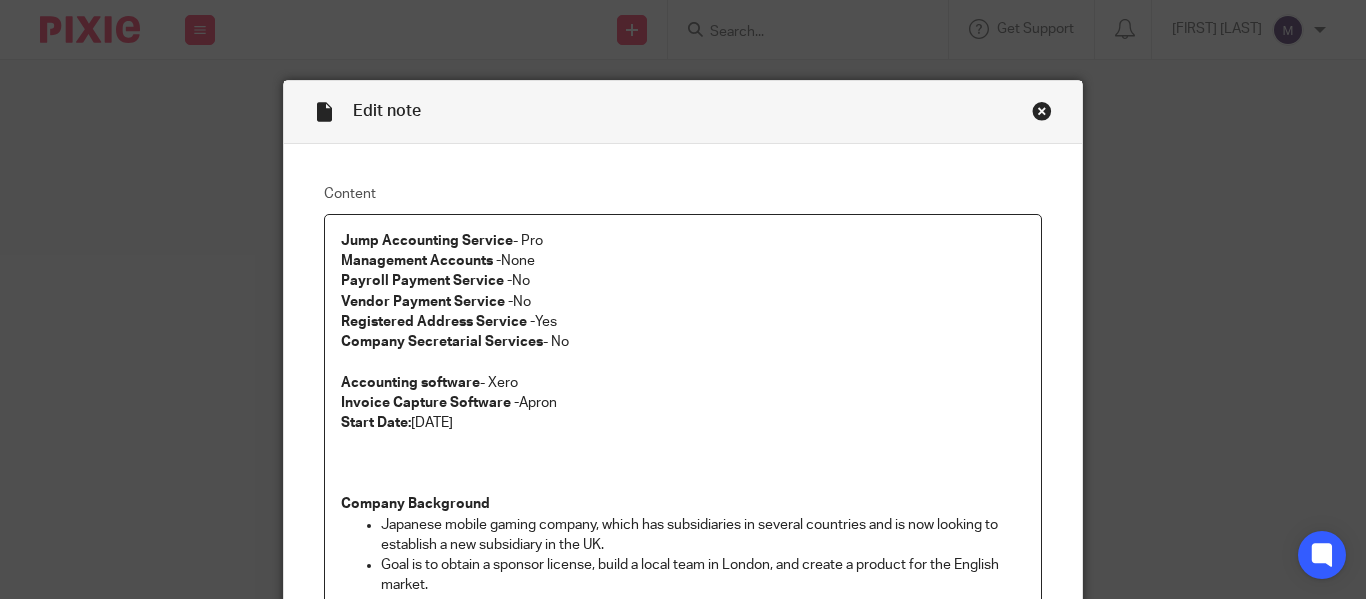 scroll, scrollTop: 0, scrollLeft: 0, axis: both 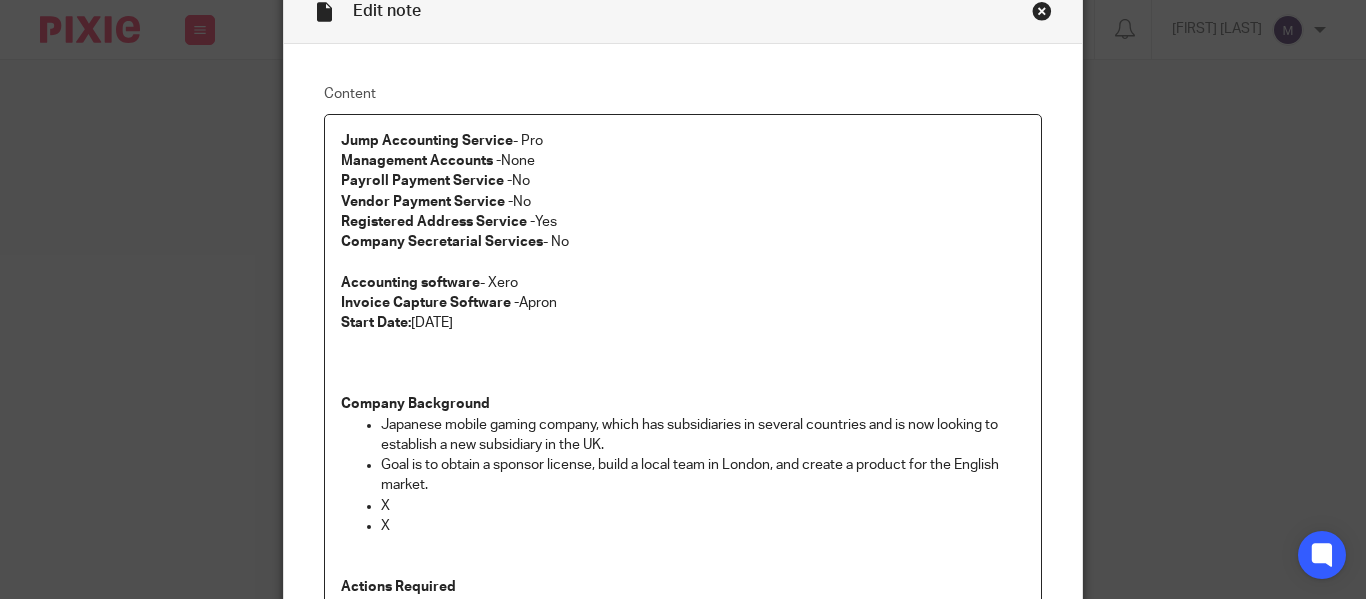 click at bounding box center [683, 364] 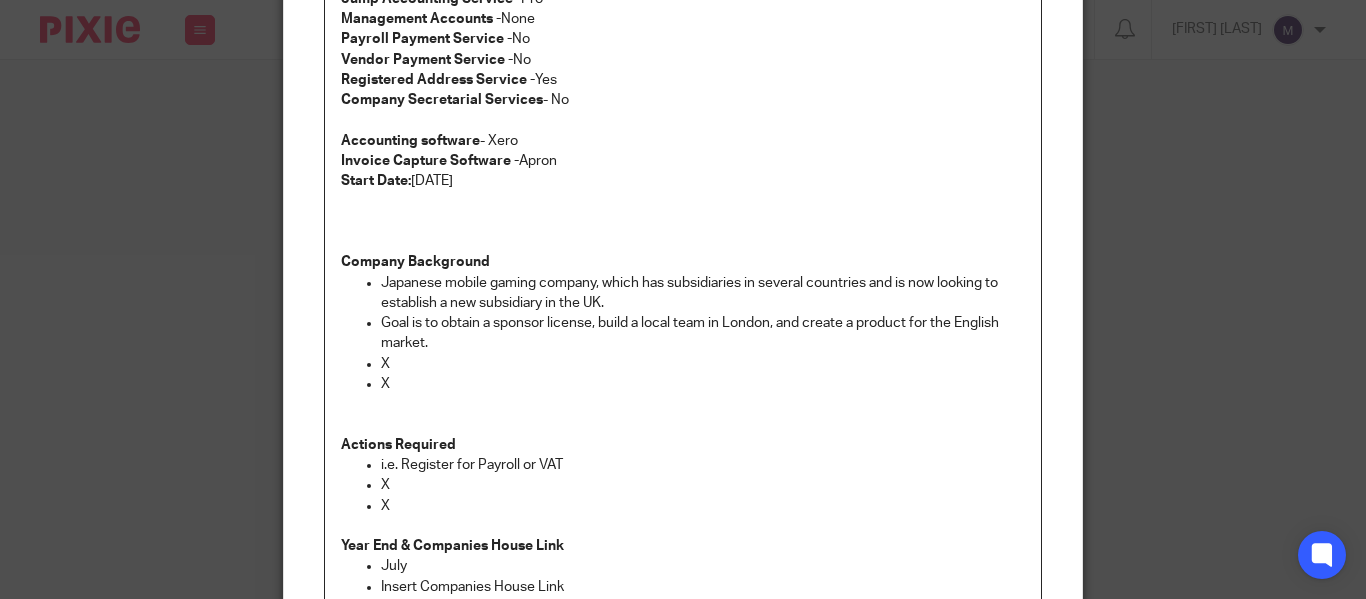 scroll, scrollTop: 300, scrollLeft: 0, axis: vertical 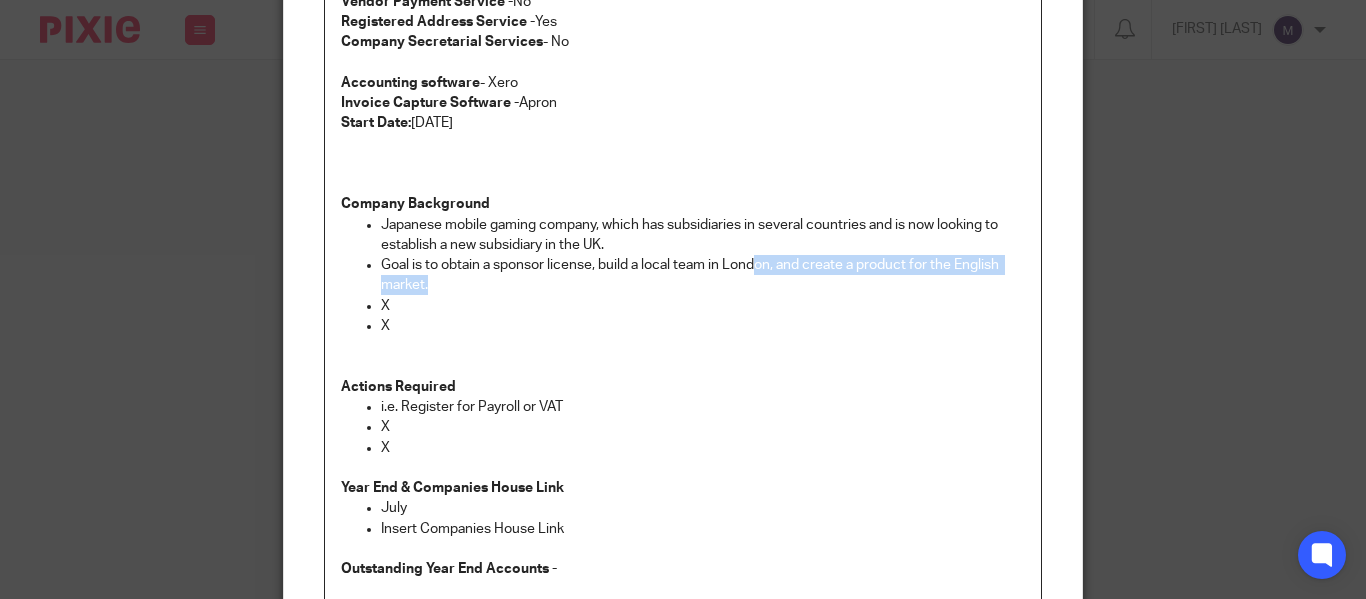 click on "Goal is to obtain a sponsor license, build a local team in London, and create a product for the English market." at bounding box center (703, 275) 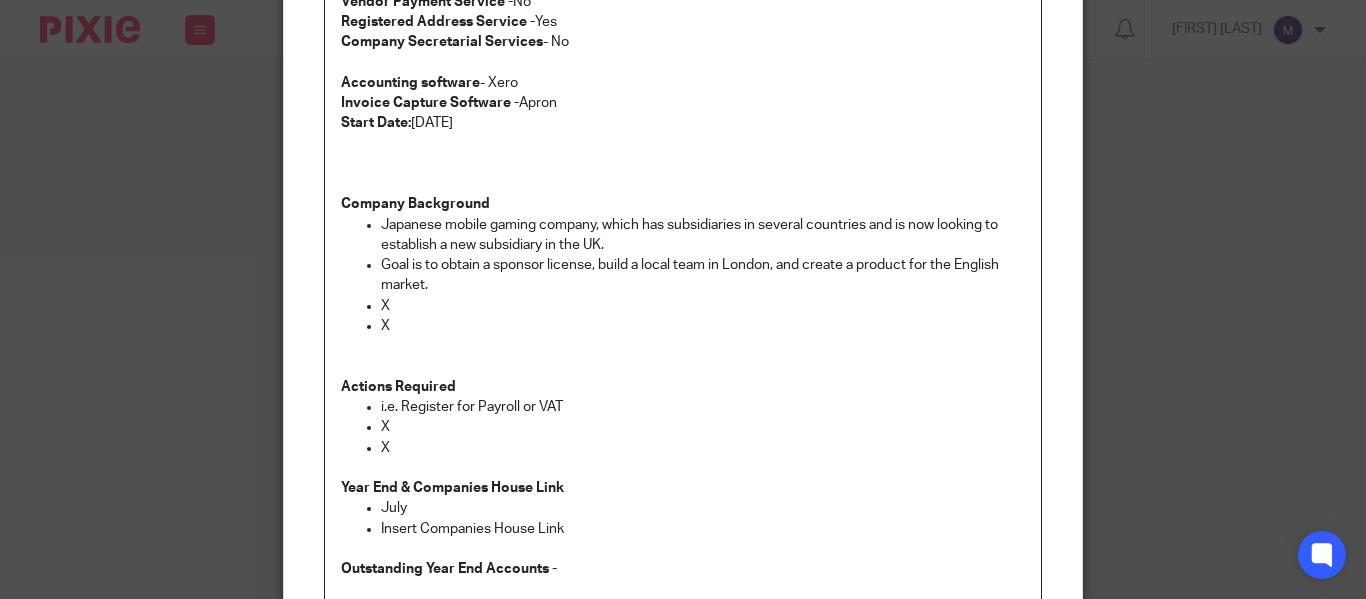 click on "Goal is to obtain a sponsor license, build a local team in London, and create a product for the English market." at bounding box center [703, 275] 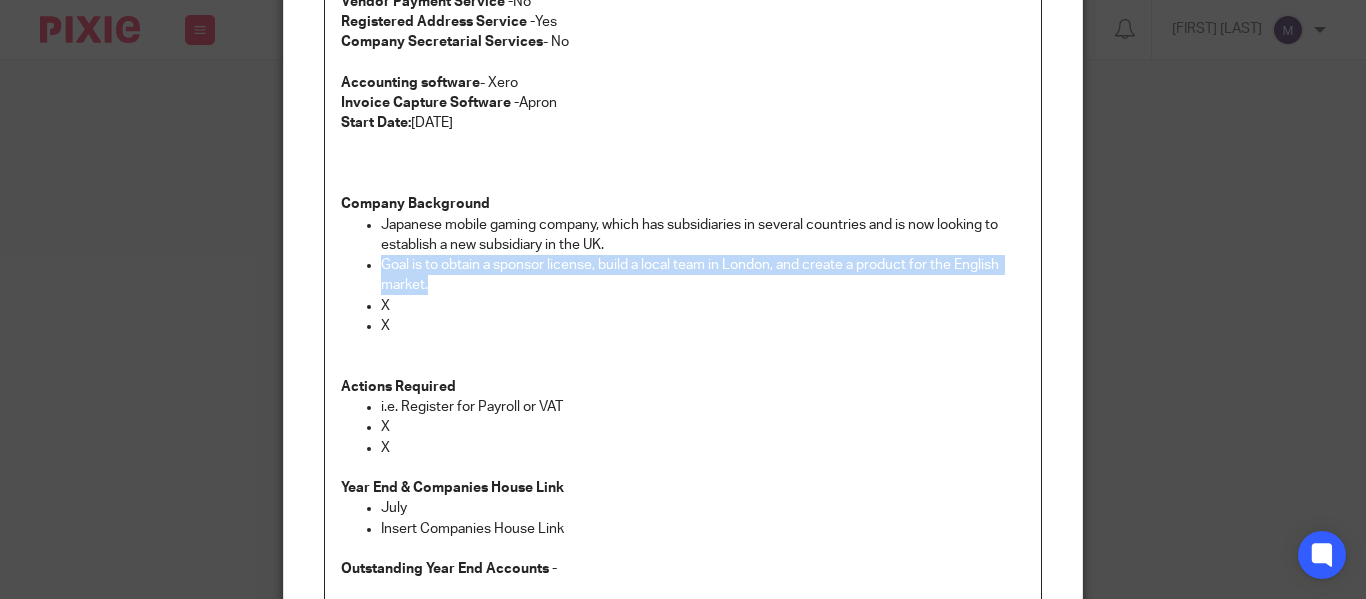 click on "Goal is to obtain a sponsor license, build a local team in London, and create a product for the English market." at bounding box center [703, 275] 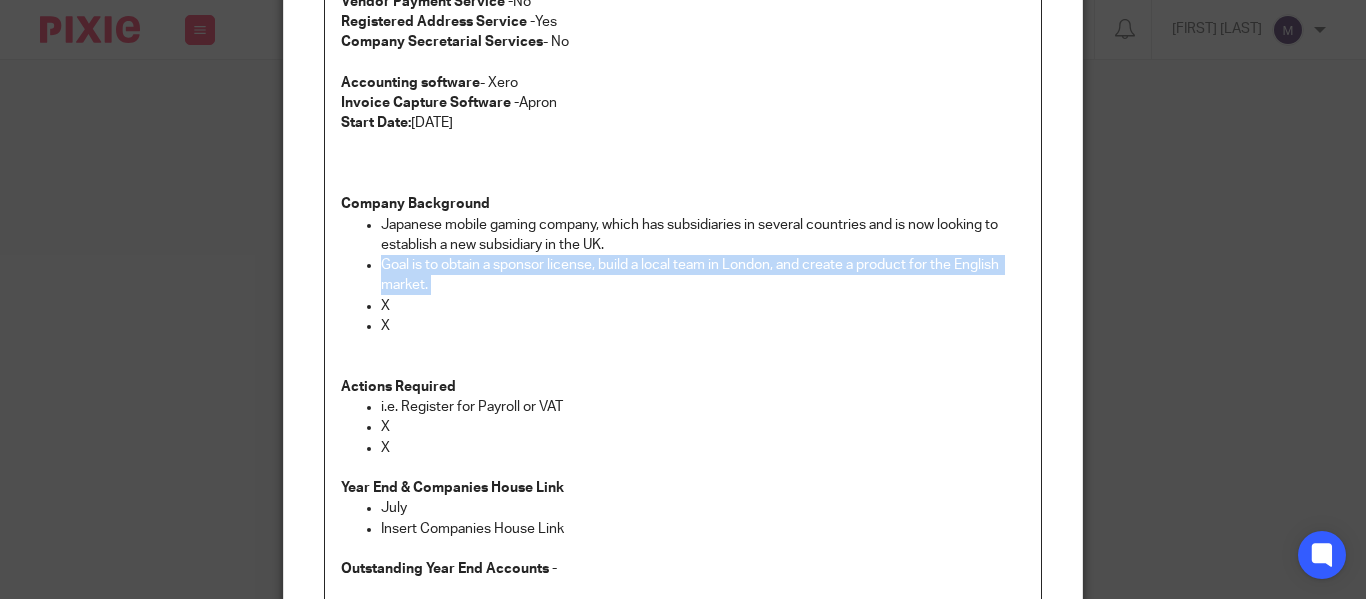 click on "Goal is to obtain a sponsor license, build a local team in London, and create a product for the English market." at bounding box center [703, 275] 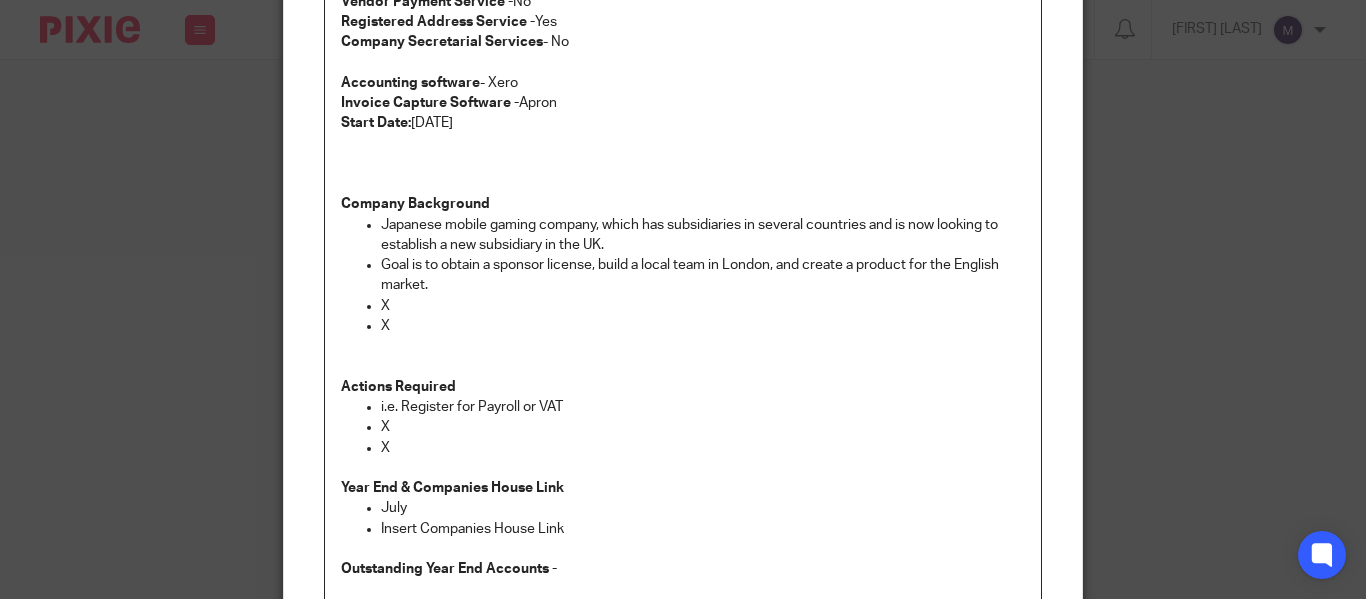 click on "X" at bounding box center [703, 306] 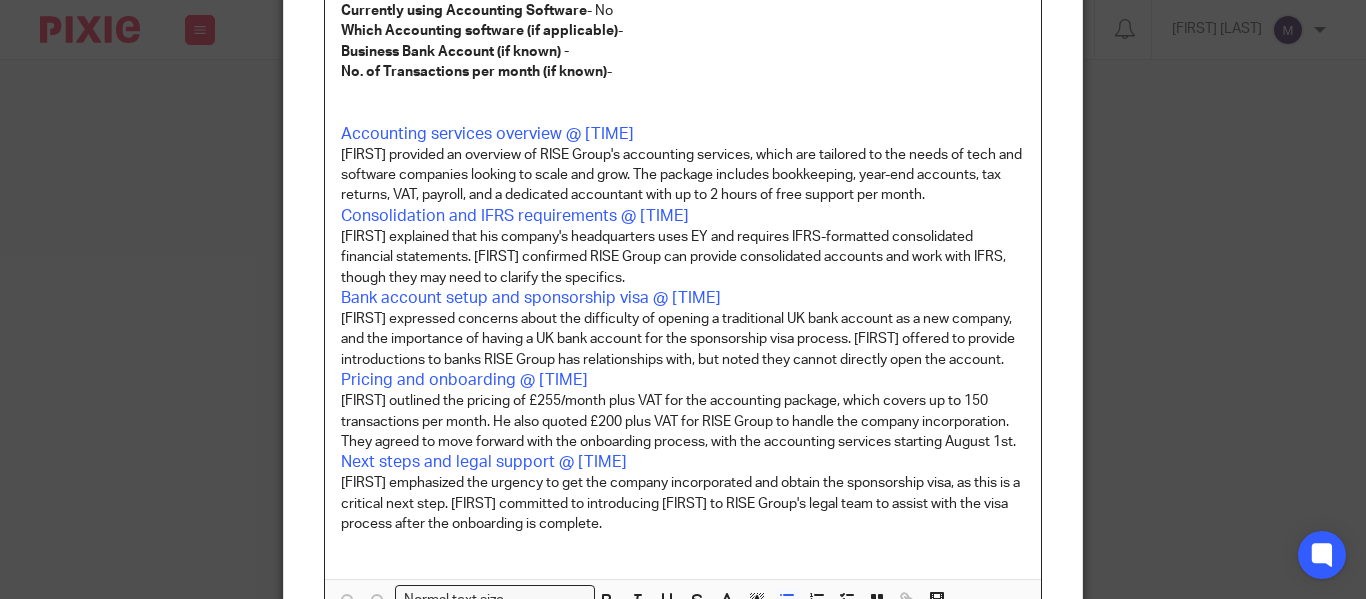 scroll, scrollTop: 1100, scrollLeft: 0, axis: vertical 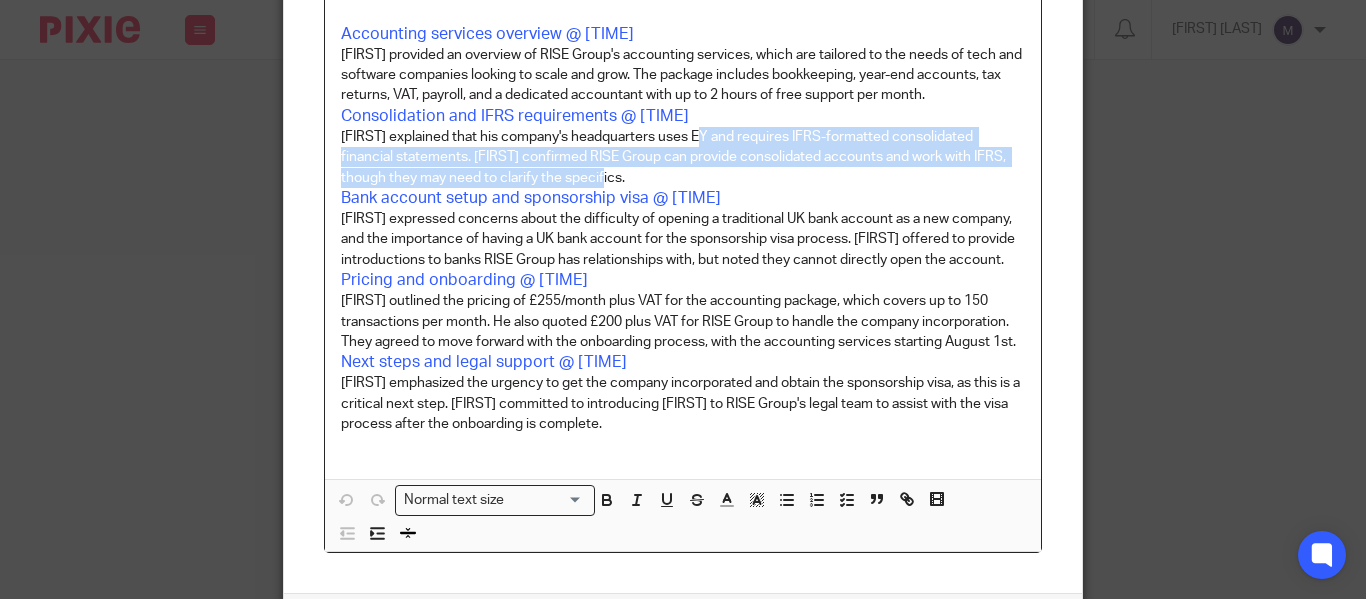 drag, startPoint x: 699, startPoint y: 138, endPoint x: 692, endPoint y: 174, distance: 36.67424 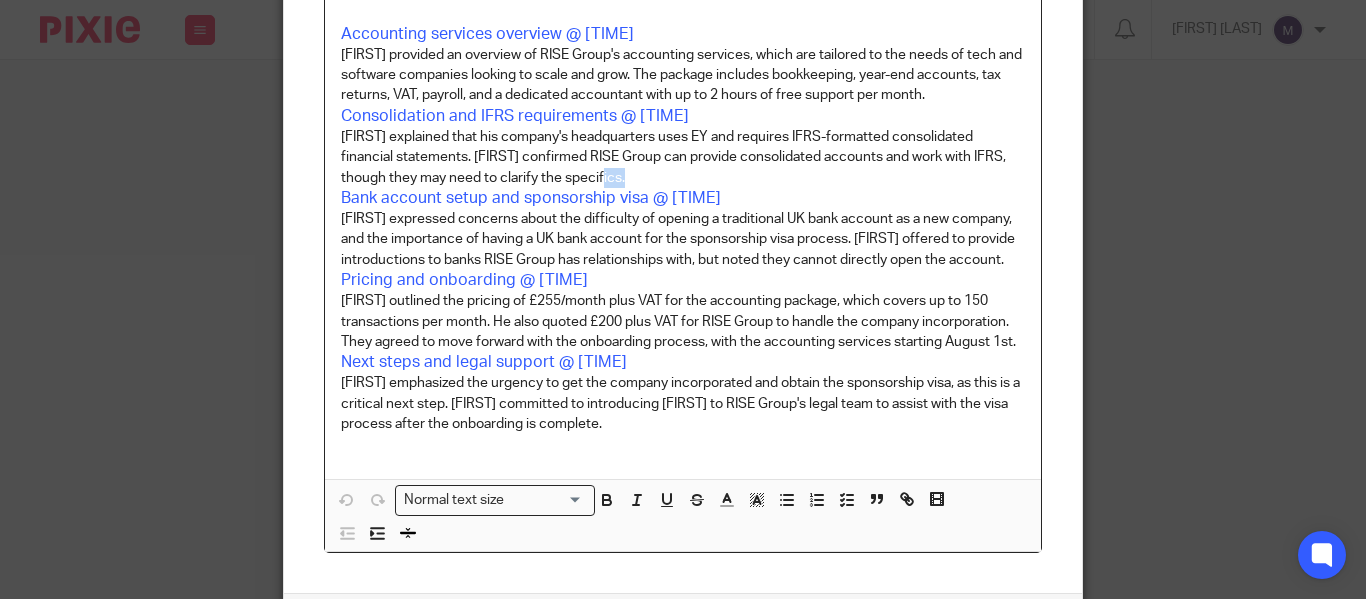 click on "John explained that his company's headquarters uses EY and requires IFRS-formatted consolidated financial statements. Julien confirmed RISE Group can provide consolidated accounts and work with IFRS, though they may need to clarify the specifics." at bounding box center (683, 157) 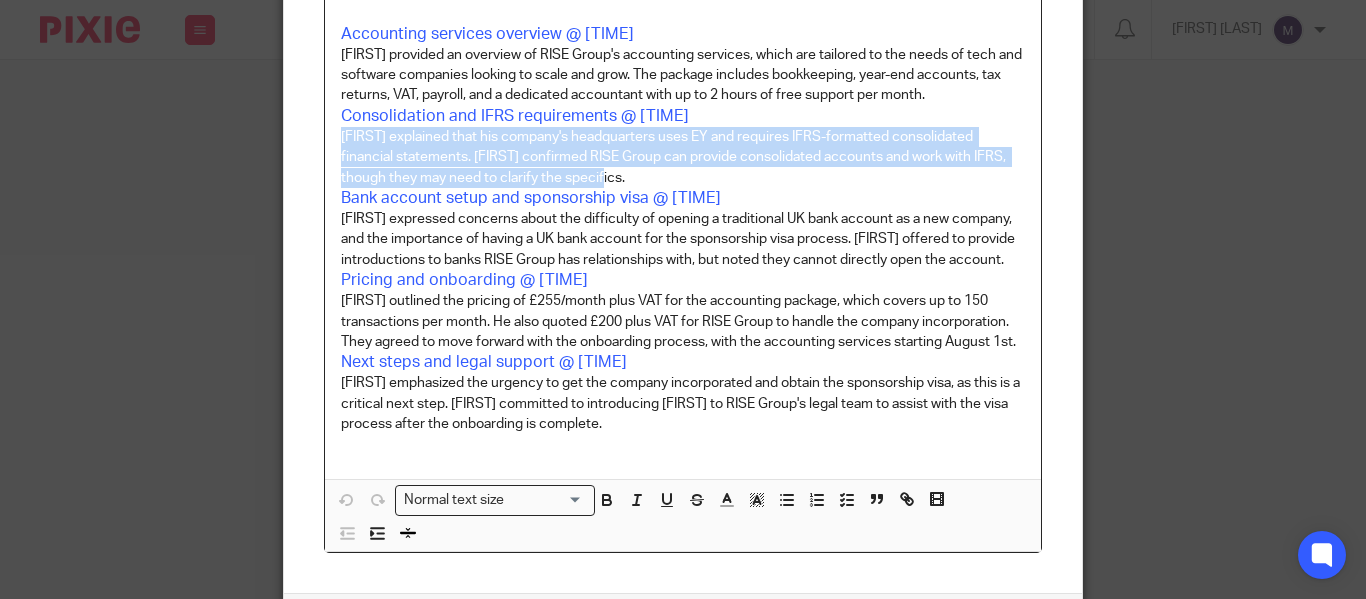 click on "John explained that his company's headquarters uses EY and requires IFRS-formatted consolidated financial statements. Julien confirmed RISE Group can provide consolidated accounts and work with IFRS, though they may need to clarify the specifics." at bounding box center [683, 157] 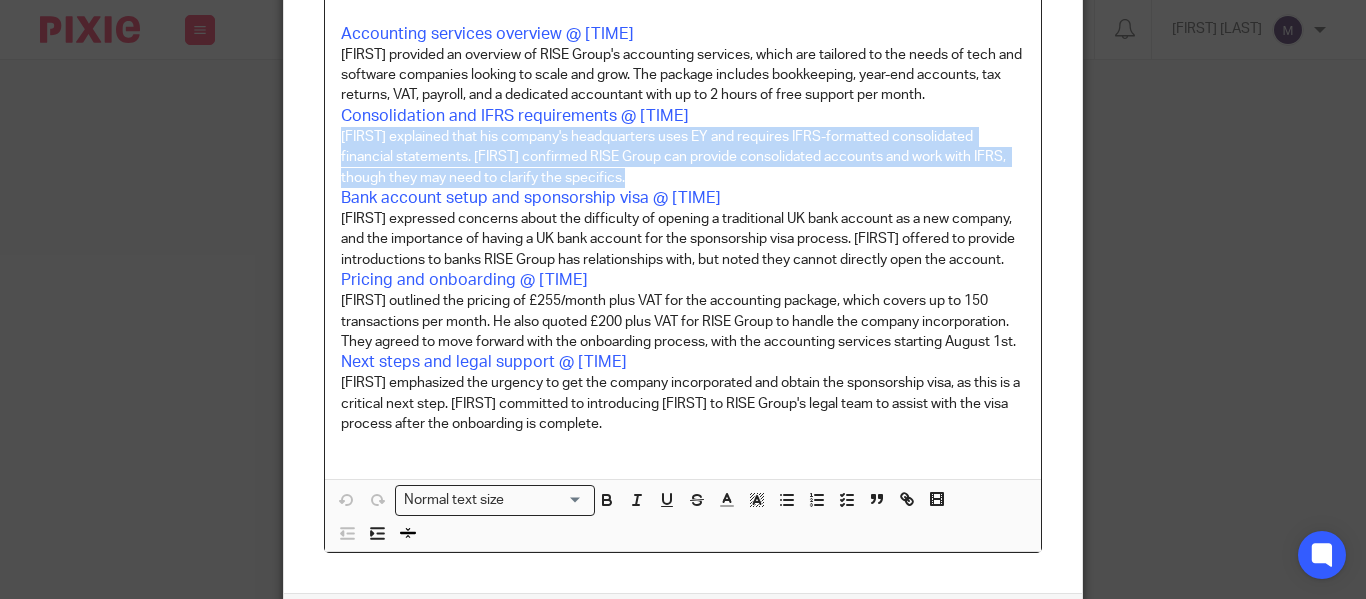 click on "John explained that his company's headquarters uses EY and requires IFRS-formatted consolidated financial statements. Julien confirmed RISE Group can provide consolidated accounts and work with IFRS, though they may need to clarify the specifics." at bounding box center [683, 157] 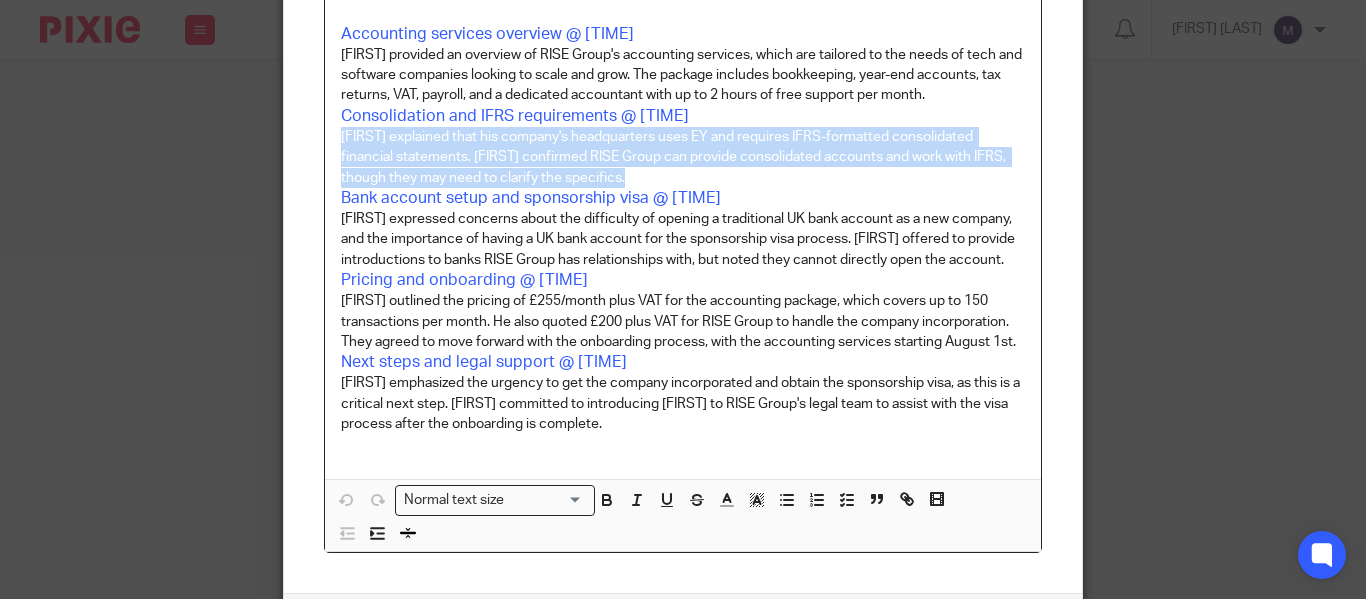 click on "John explained that his company's headquarters uses EY and requires IFRS-formatted consolidated financial statements. Julien confirmed RISE Group can provide consolidated accounts and work with IFRS, though they may need to clarify the specifics." at bounding box center (683, 157) 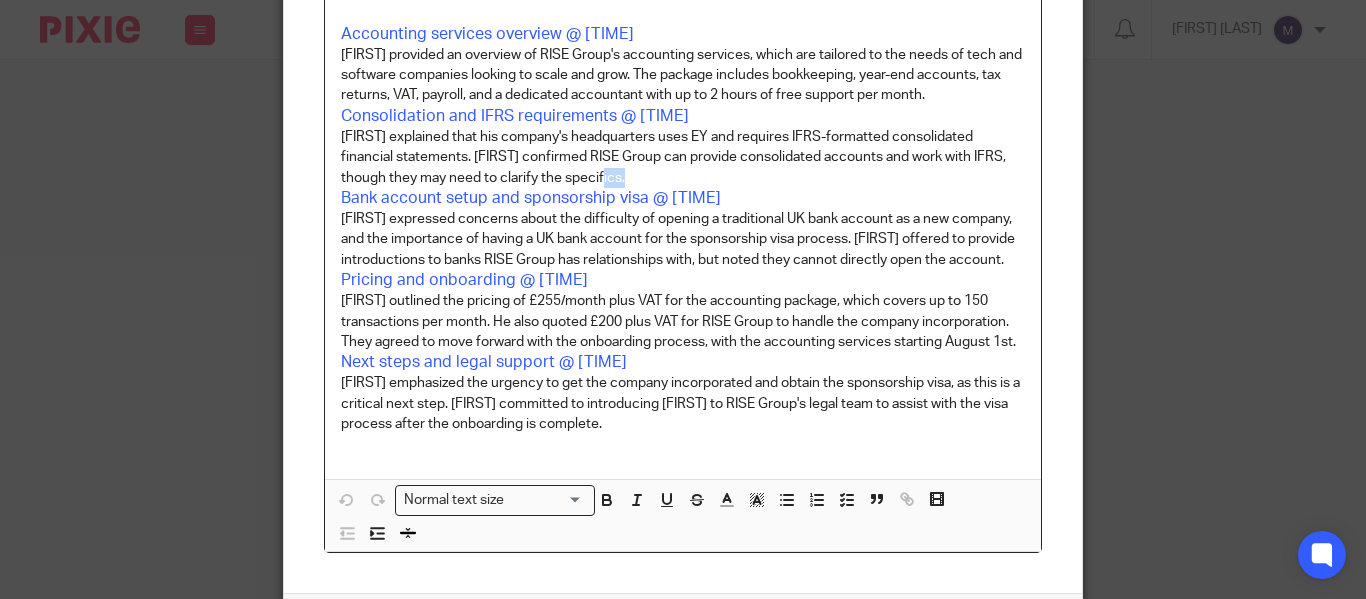 click on "John explained that his company's headquarters uses EY and requires IFRS-formatted consolidated financial statements. Julien confirmed RISE Group can provide consolidated accounts and work with IFRS, though they may need to clarify the specifics." at bounding box center (683, 157) 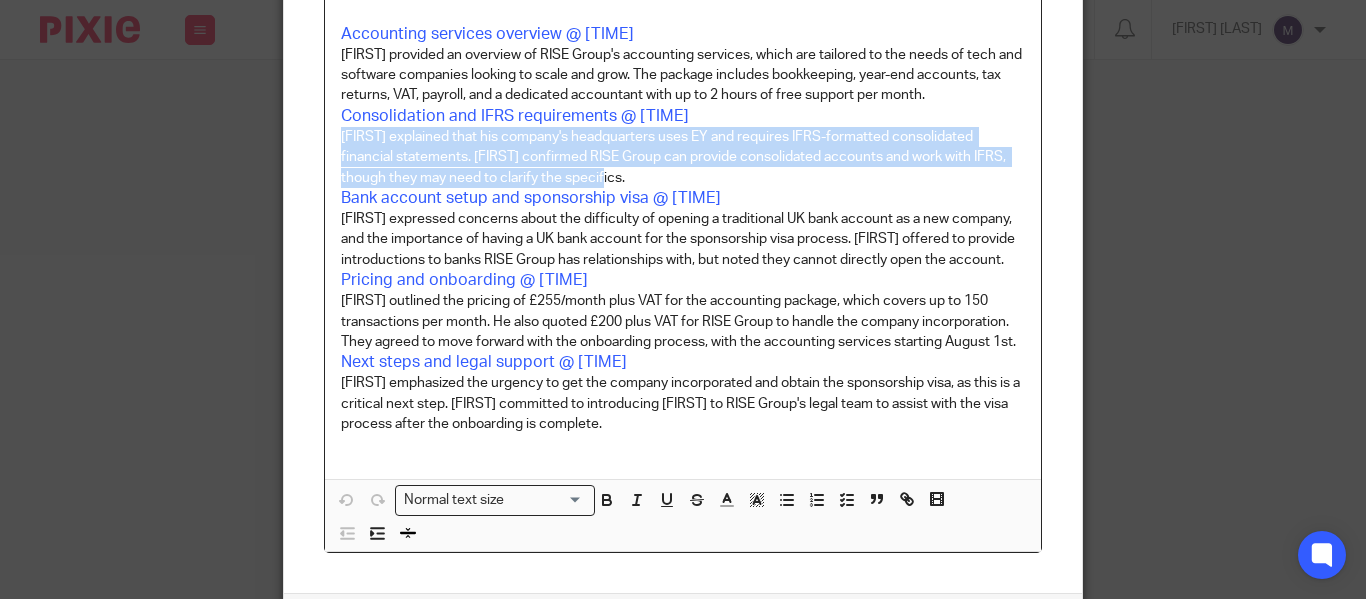 click on "John explained that his company's headquarters uses EY and requires IFRS-formatted consolidated financial statements. Julien confirmed RISE Group can provide consolidated accounts and work with IFRS, though they may need to clarify the specifics." at bounding box center [683, 157] 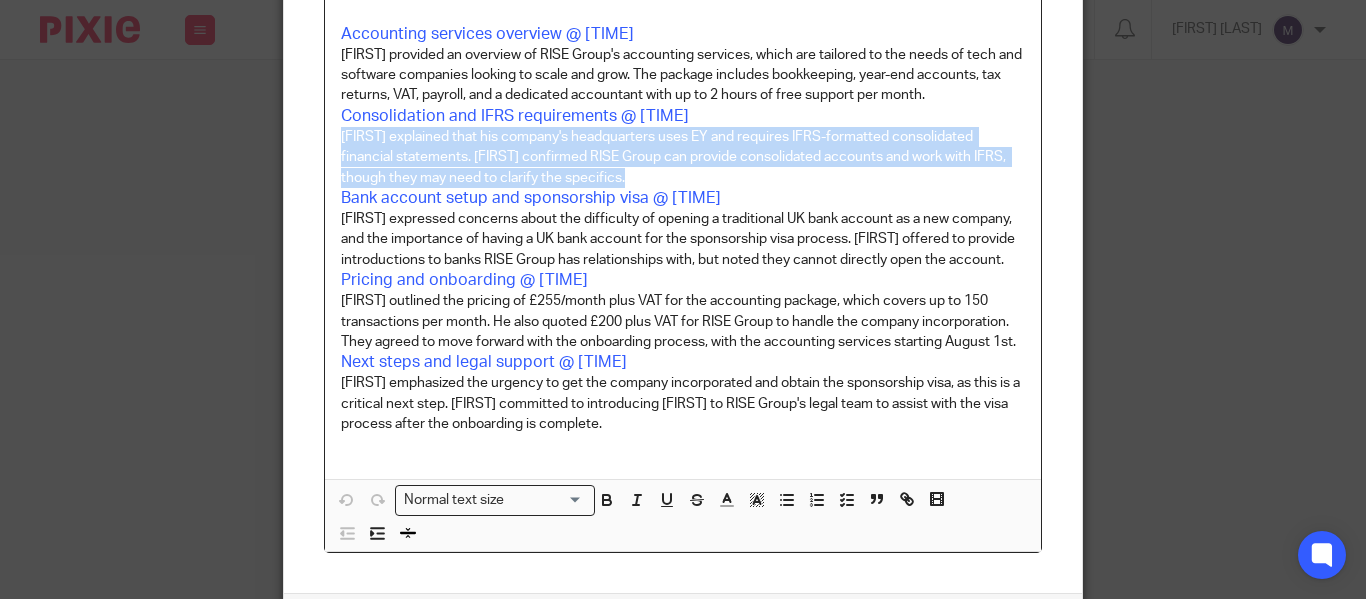 click on "John explained that his company's headquarters uses EY and requires IFRS-formatted consolidated financial statements. Julien confirmed RISE Group can provide consolidated accounts and work with IFRS, though they may need to clarify the specifics." at bounding box center (683, 157) 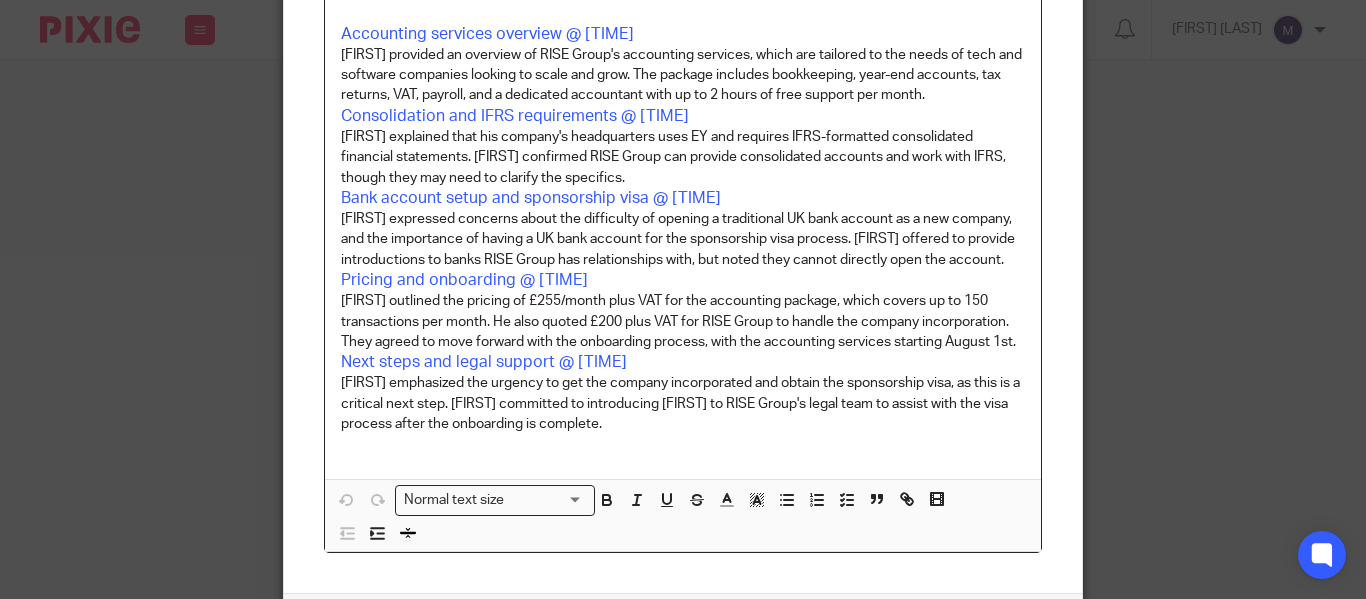 click on "Julien outlined the pricing of £255/month plus VAT for the accounting package, which covers up to 150 transactions per month. He also quoted £200 plus VAT for RISE Group to handle the company incorporation. They agreed to move forward with the onboarding process, with the accounting services starting August 1st." at bounding box center [683, 321] 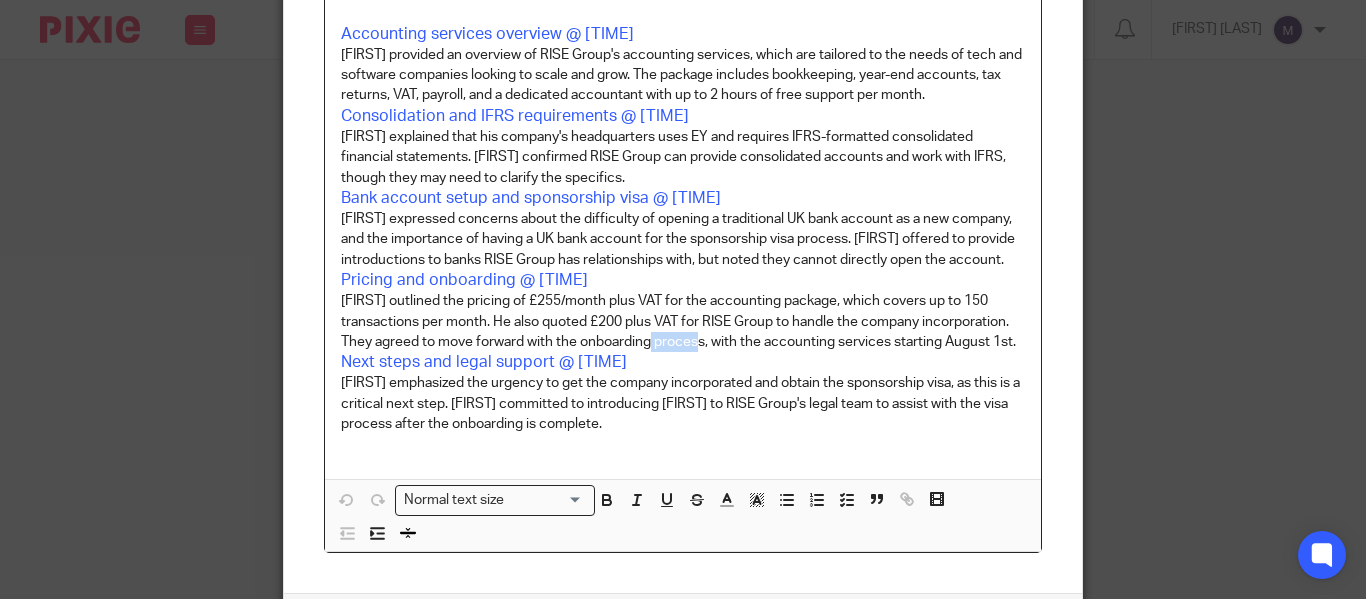 click on "Julien outlined the pricing of £255/month plus VAT for the accounting package, which covers up to 150 transactions per month. He also quoted £200 plus VAT for RISE Group to handle the company incorporation. They agreed to move forward with the onboarding process, with the accounting services starting August 1st." at bounding box center (683, 321) 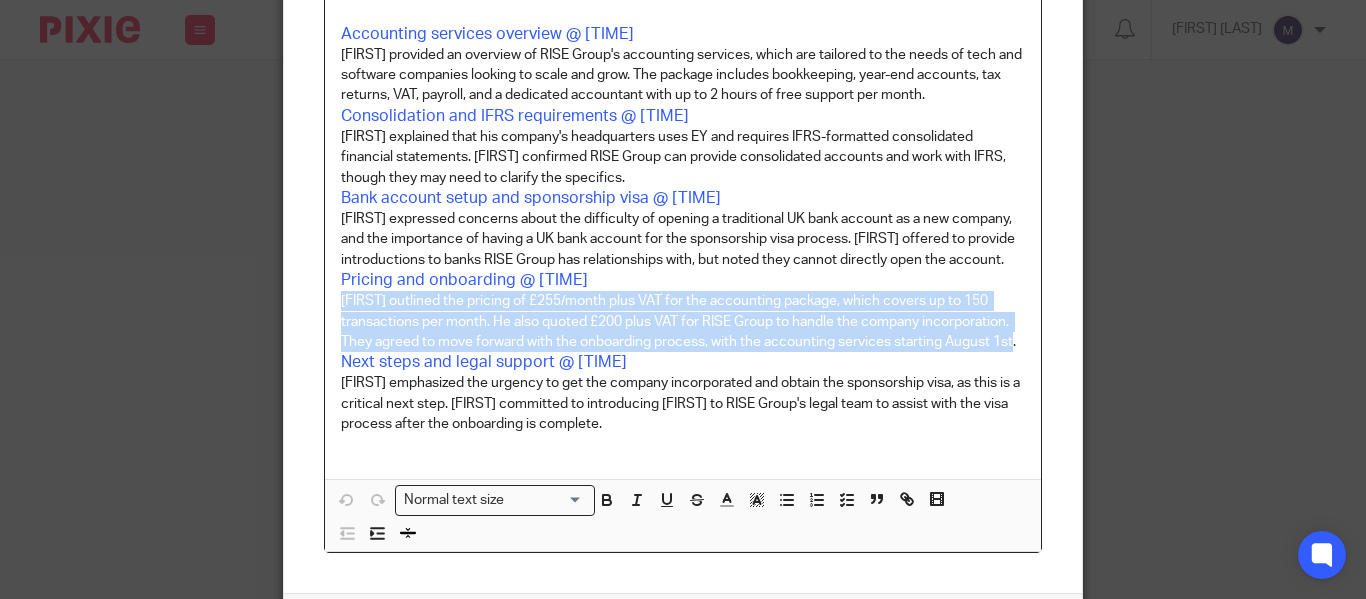 click on "Julien outlined the pricing of £255/month plus VAT for the accounting package, which covers up to 150 transactions per month. He also quoted £200 plus VAT for RISE Group to handle the company incorporation. They agreed to move forward with the onboarding process, with the accounting services starting August 1st." at bounding box center [683, 321] 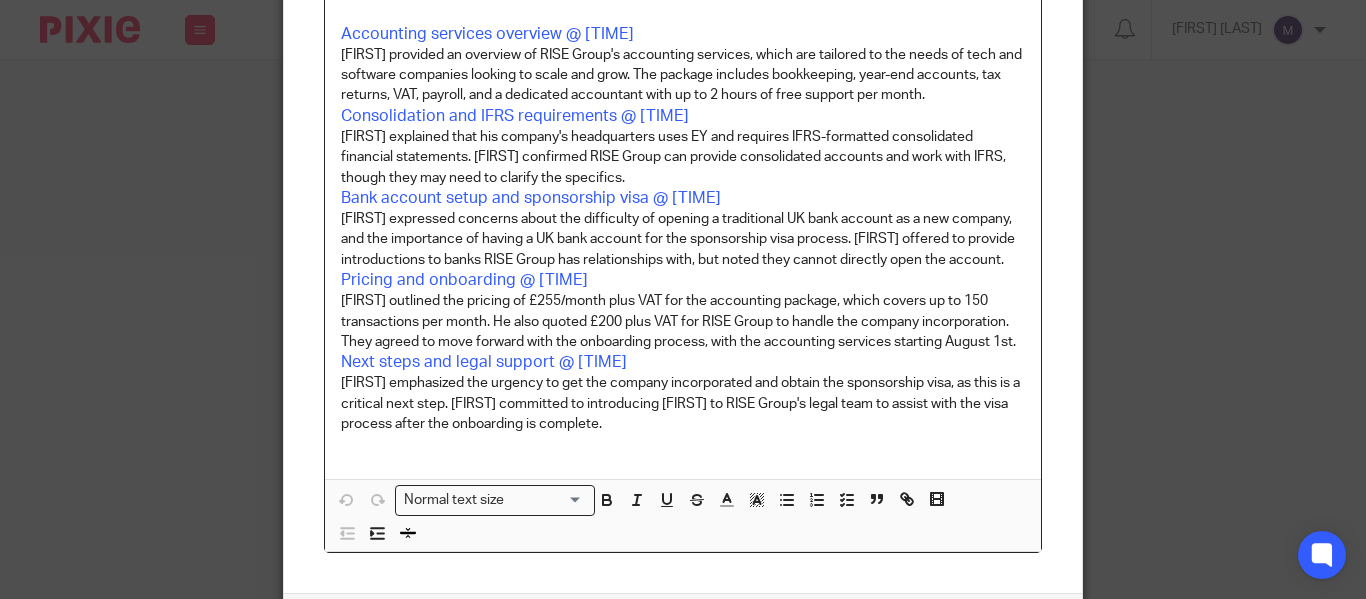 click on "John emphasized the urgency to get the company incorporated and obtain the sponsorship visa, as this is a critical next step. Julien committed to introducing John to RISE Group's legal team to assist with the visa process after the onboarding is complete." at bounding box center (683, 403) 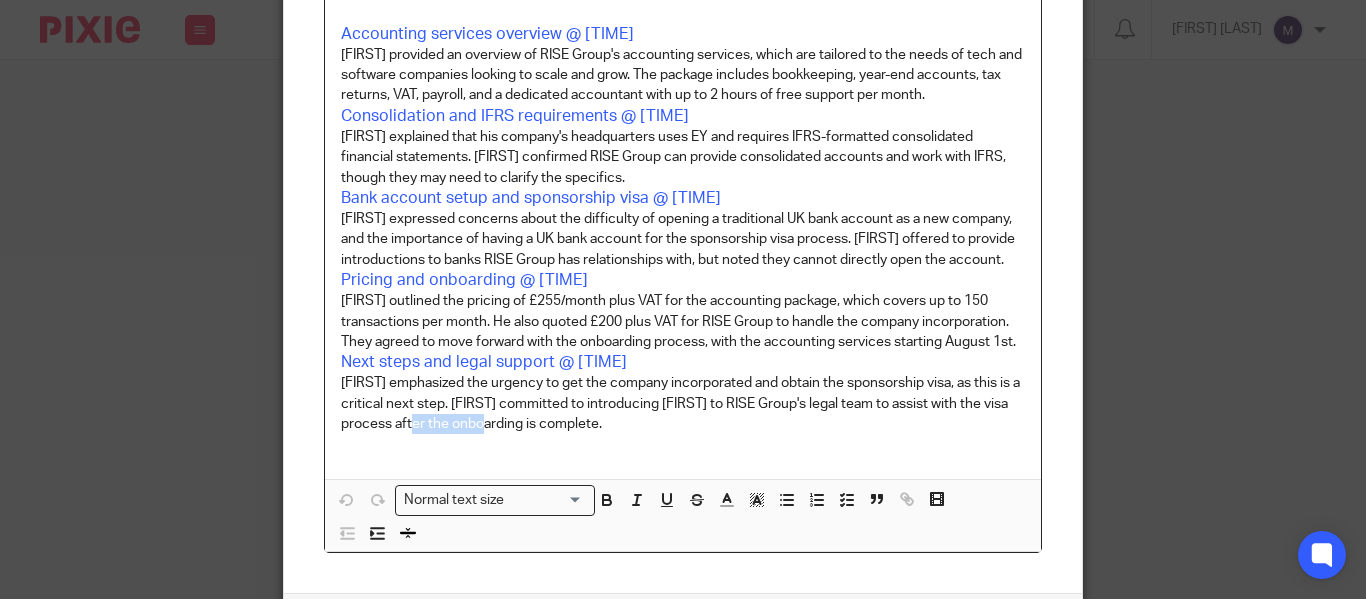 click on "John emphasized the urgency to get the company incorporated and obtain the sponsorship visa, as this is a critical next step. Julien committed to introducing John to RISE Group's legal team to assist with the visa process after the onboarding is complete." at bounding box center (683, 403) 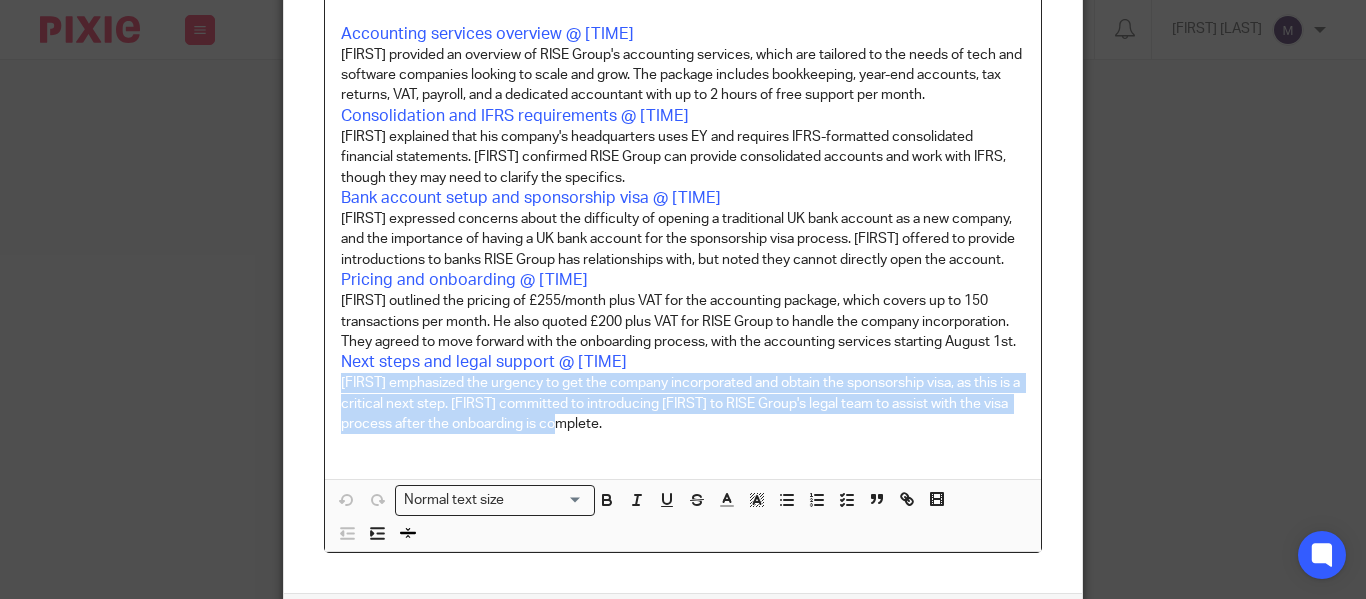 click on "John emphasized the urgency to get the company incorporated and obtain the sponsorship visa, as this is a critical next step. Julien committed to introducing John to RISE Group's legal team to assist with the visa process after the onboarding is complete." at bounding box center [683, 403] 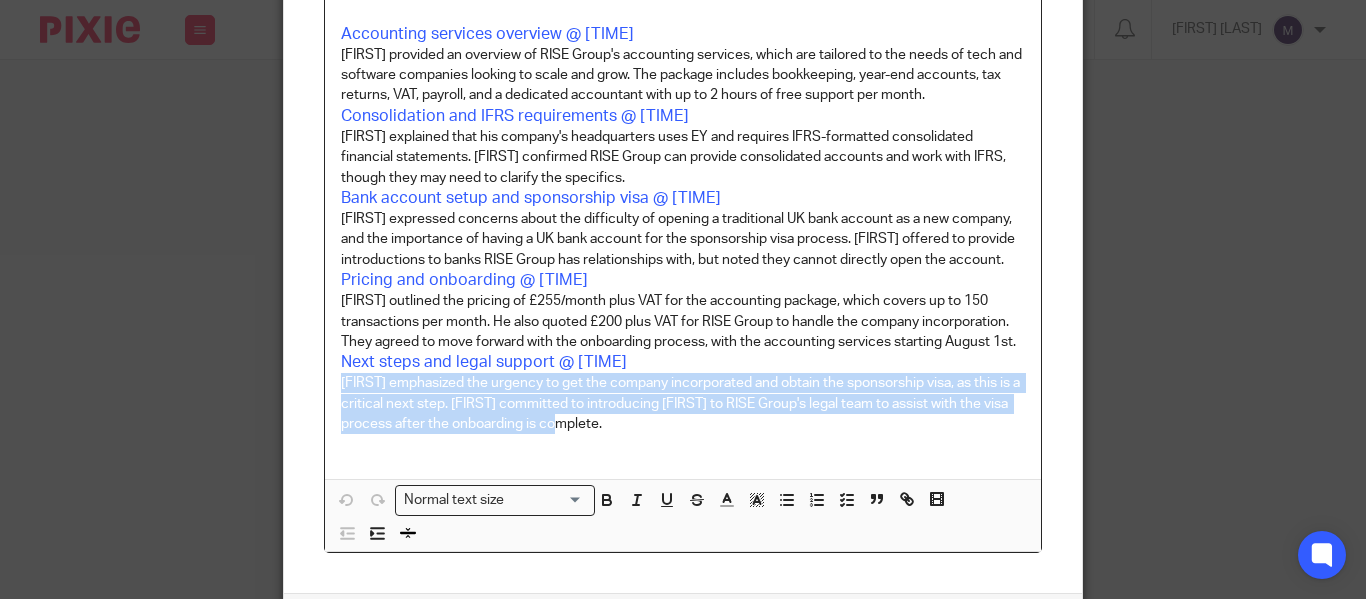 click on "John emphasized the urgency to get the company incorporated and obtain the sponsorship visa, as this is a critical next step. Julien committed to introducing John to RISE Group's legal team to assist with the visa process after the onboarding is complete." at bounding box center [683, 403] 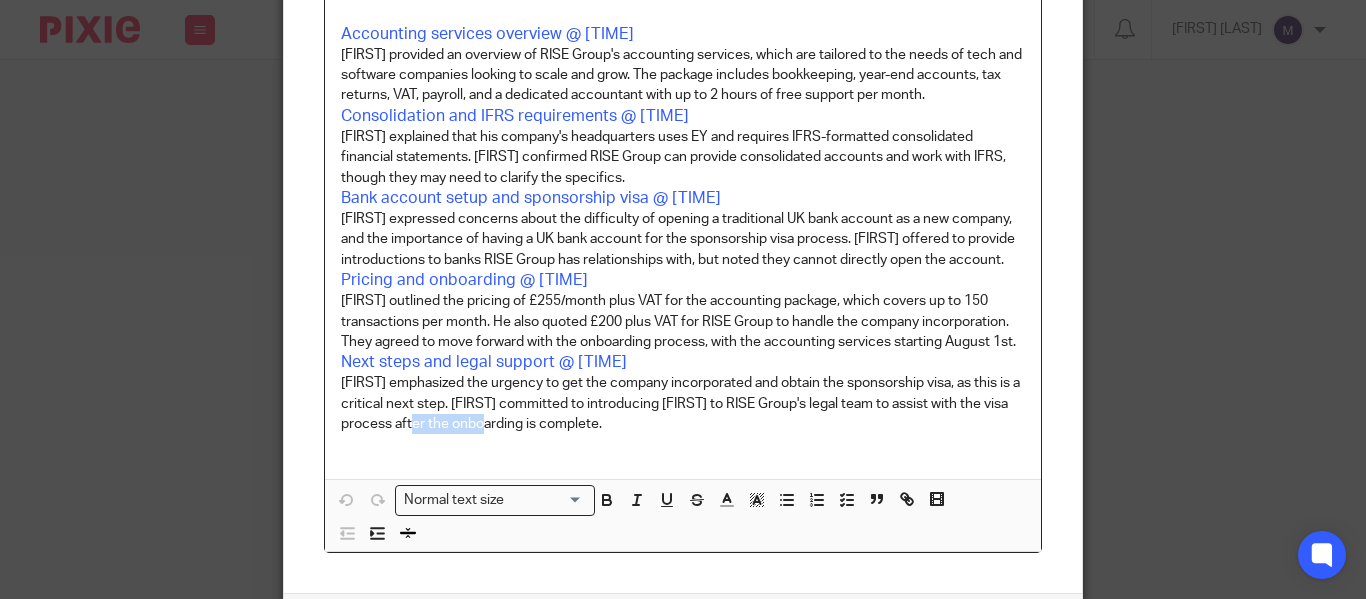 click on "John emphasized the urgency to get the company incorporated and obtain the sponsorship visa, as this is a critical next step. Julien committed to introducing John to RISE Group's legal team to assist with the visa process after the onboarding is complete." at bounding box center (683, 403) 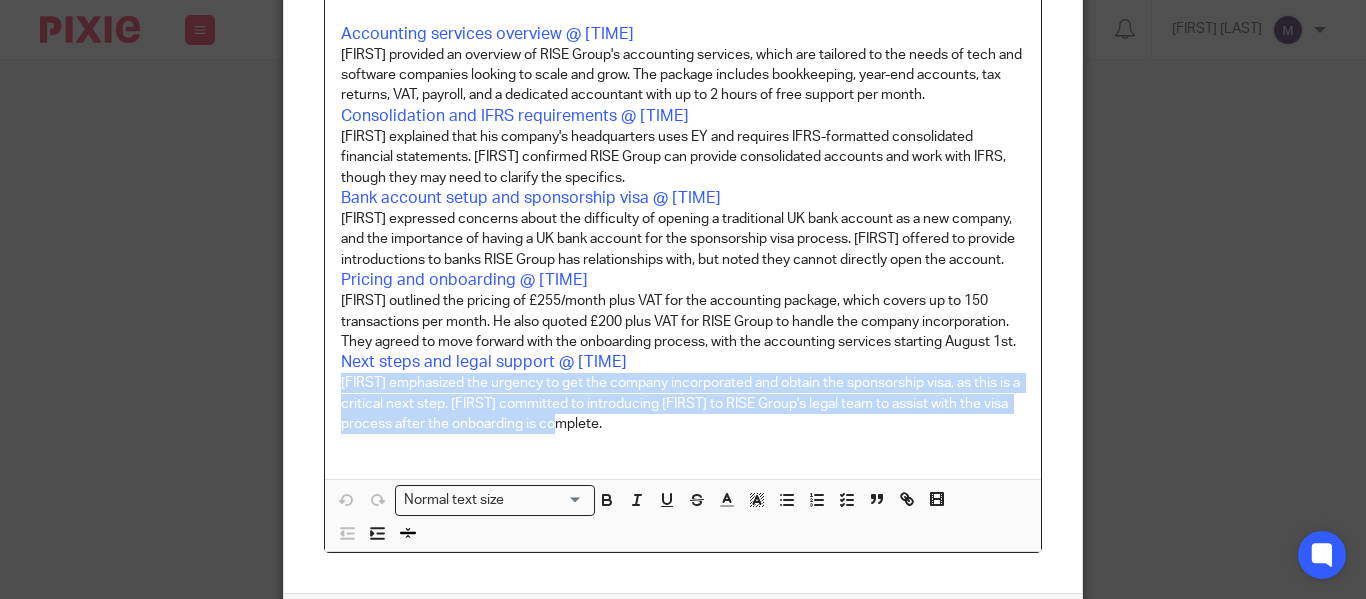 click on "John emphasized the urgency to get the company incorporated and obtain the sponsorship visa, as this is a critical next step. Julien committed to introducing John to RISE Group's legal team to assist with the visa process after the onboarding is complete." at bounding box center (683, 403) 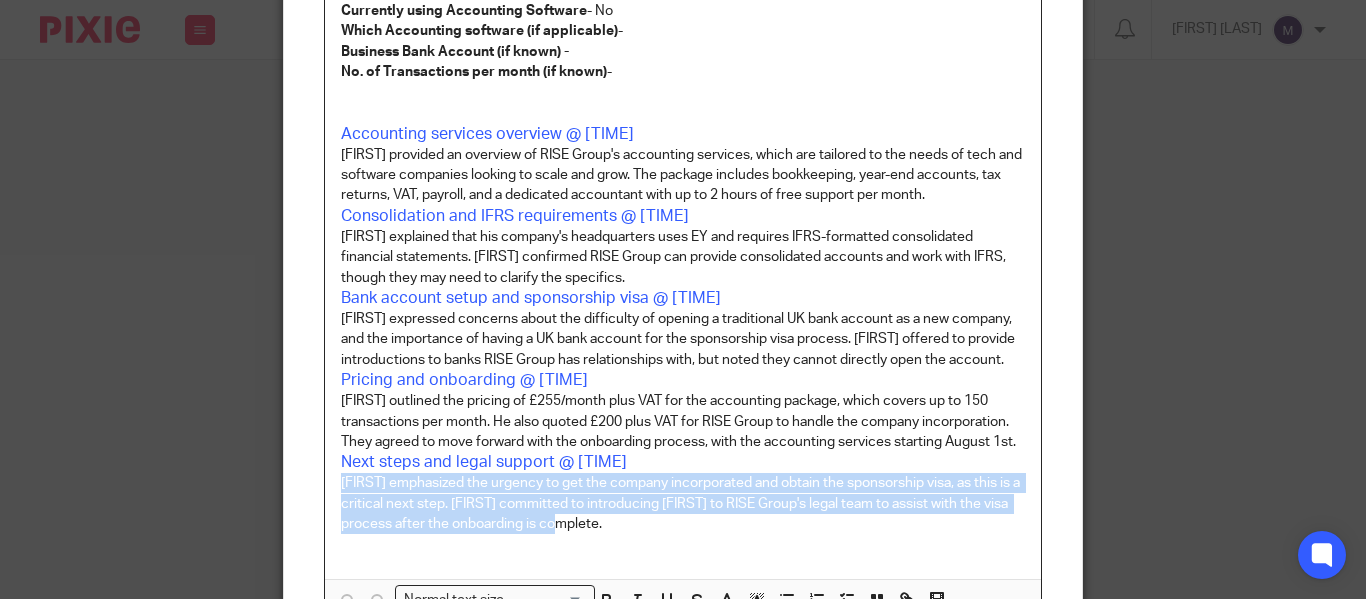 scroll, scrollTop: 900, scrollLeft: 0, axis: vertical 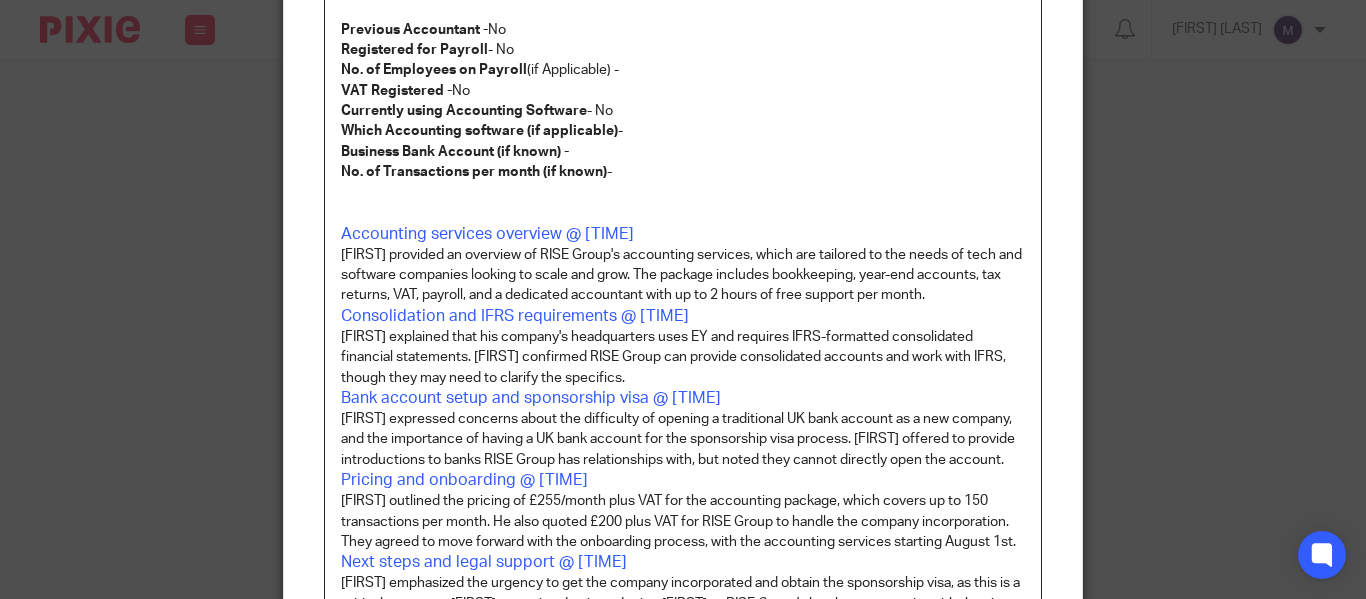 click on "John expressed concerns about the difficulty of opening a traditional UK bank account as a new company, and the importance of having a UK bank account for the sponsorship visa process. Julien offered to provide introductions to banks RISE Group has relationships with, but noted they cannot directly open the account." at bounding box center [683, 439] 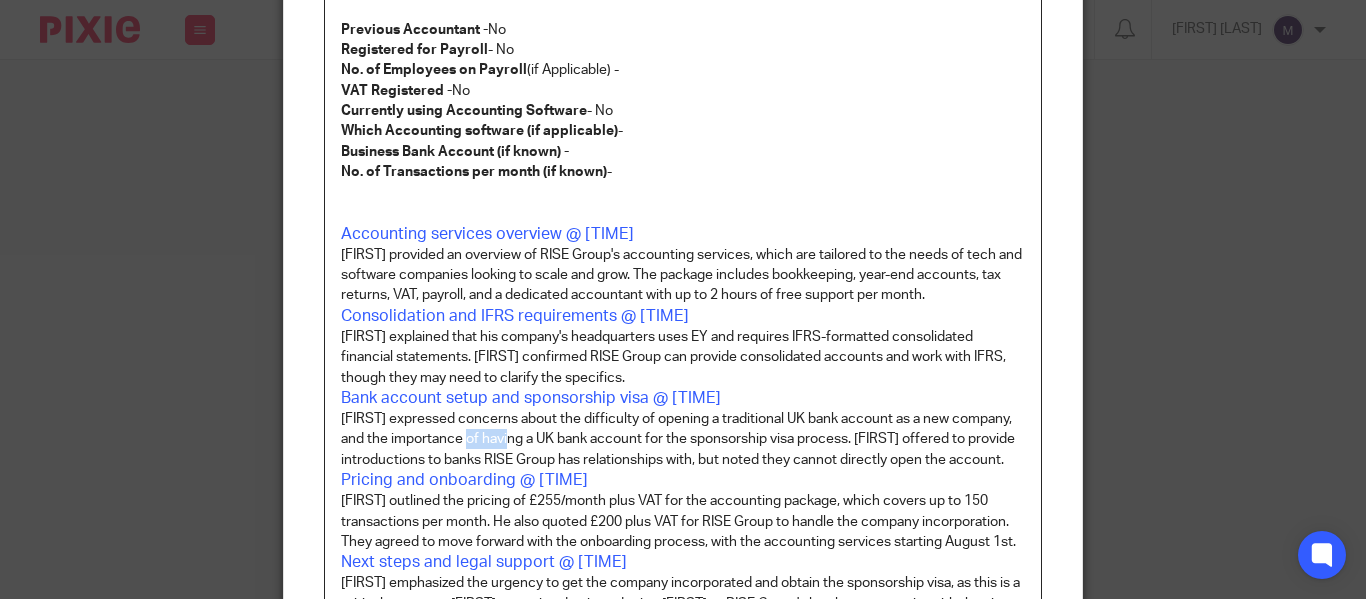 click on "John expressed concerns about the difficulty of opening a traditional UK bank account as a new company, and the importance of having a UK bank account for the sponsorship visa process. Julien offered to provide introductions to banks RISE Group has relationships with, but noted they cannot directly open the account." at bounding box center [683, 439] 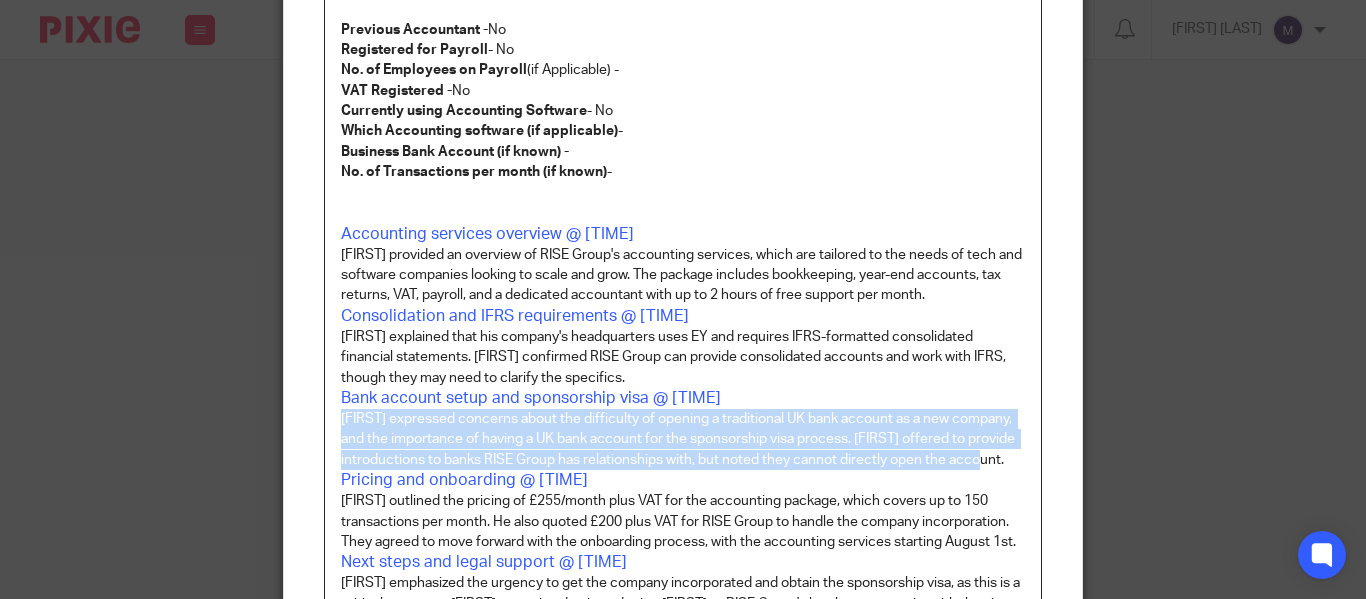 click on "John expressed concerns about the difficulty of opening a traditional UK bank account as a new company, and the importance of having a UK bank account for the sponsorship visa process. Julien offered to provide introductions to banks RISE Group has relationships with, but noted they cannot directly open the account." at bounding box center [683, 439] 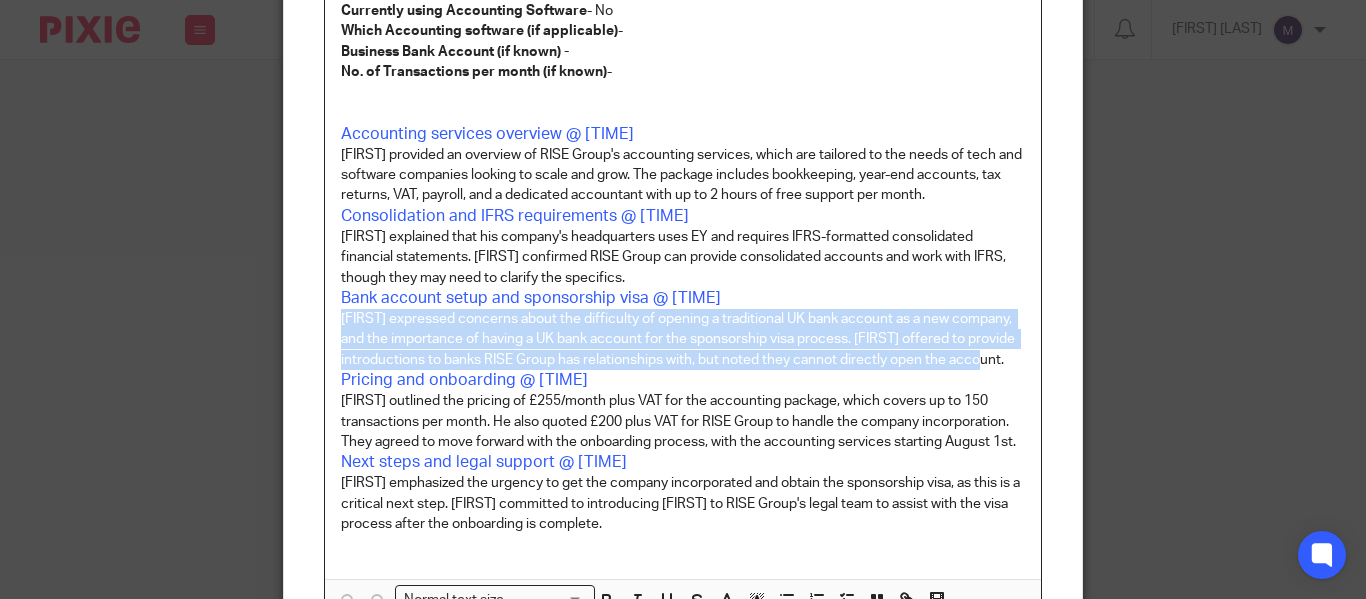 scroll, scrollTop: 900, scrollLeft: 0, axis: vertical 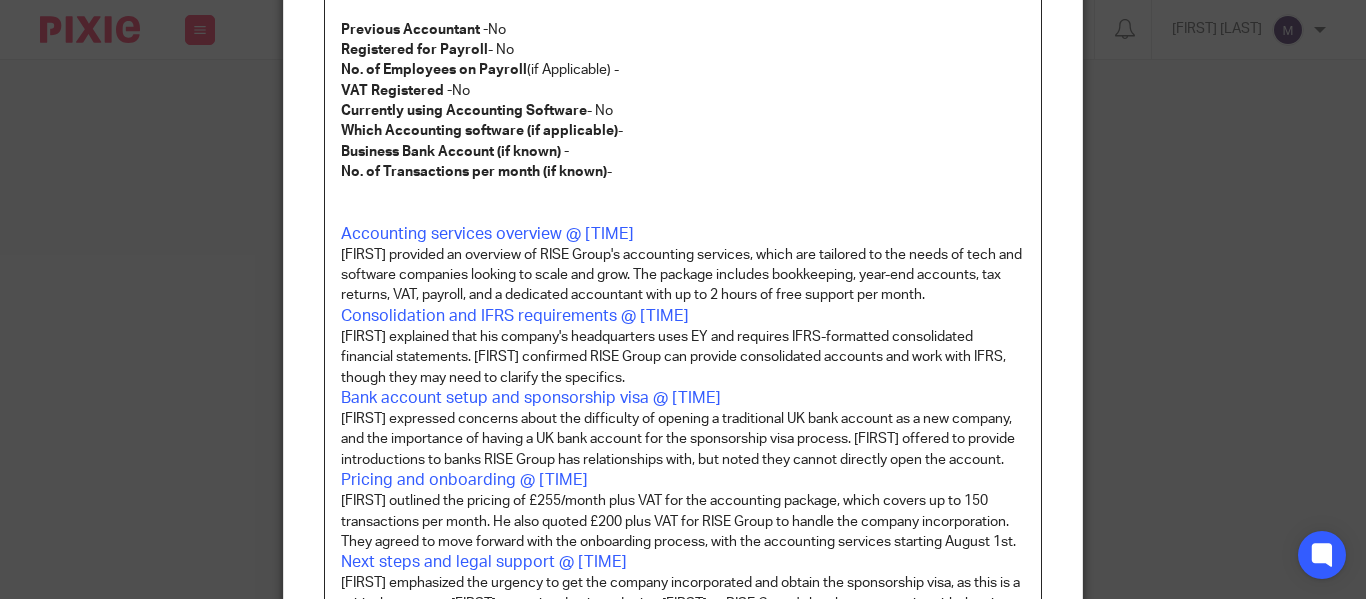 click on "John explained that his company's headquarters uses EY and requires IFRS-formatted consolidated financial statements. Julien confirmed RISE Group can provide consolidated accounts and work with IFRS, though they may need to clarify the specifics." at bounding box center (683, 357) 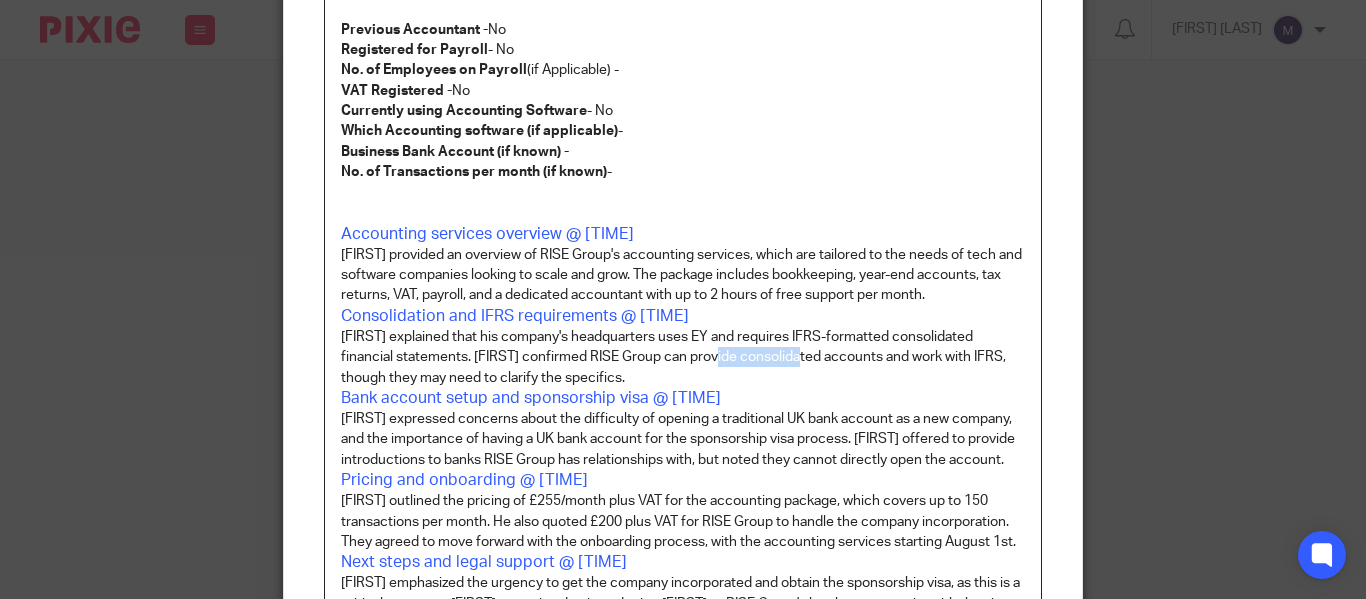 click on "John explained that his company's headquarters uses EY and requires IFRS-formatted consolidated financial statements. Julien confirmed RISE Group can provide consolidated accounts and work with IFRS, though they may need to clarify the specifics." at bounding box center [683, 357] 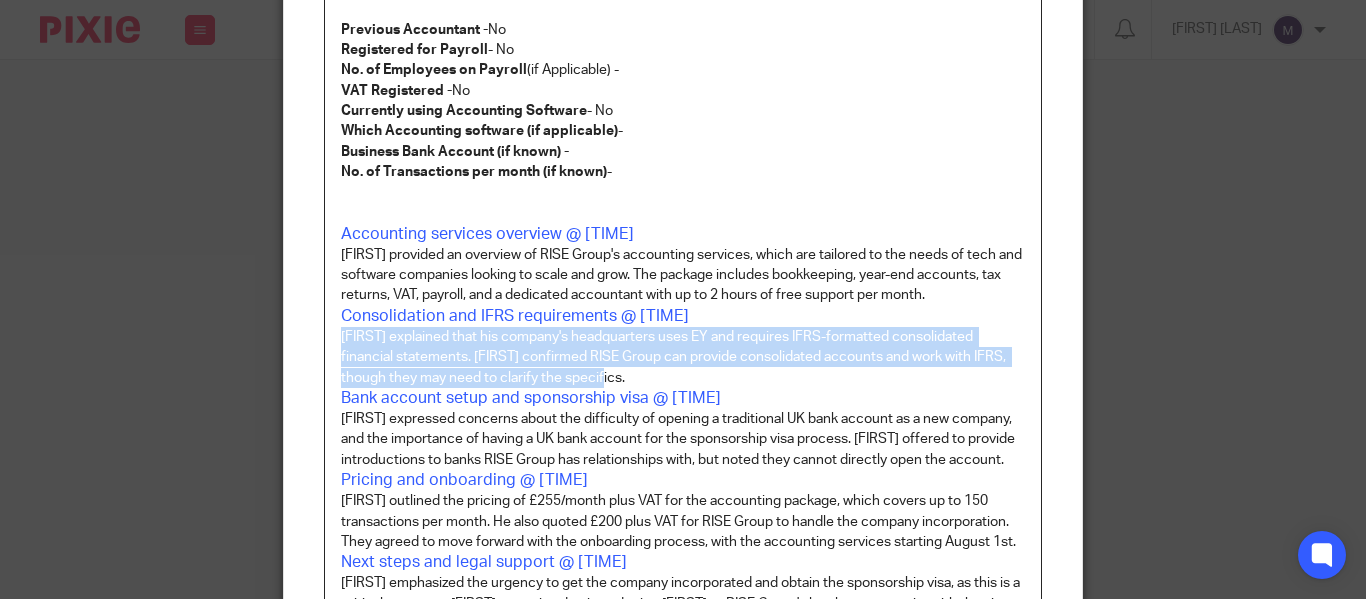 click on "John explained that his company's headquarters uses EY and requires IFRS-formatted consolidated financial statements. Julien confirmed RISE Group can provide consolidated accounts and work with IFRS, though they may need to clarify the specifics." at bounding box center (683, 357) 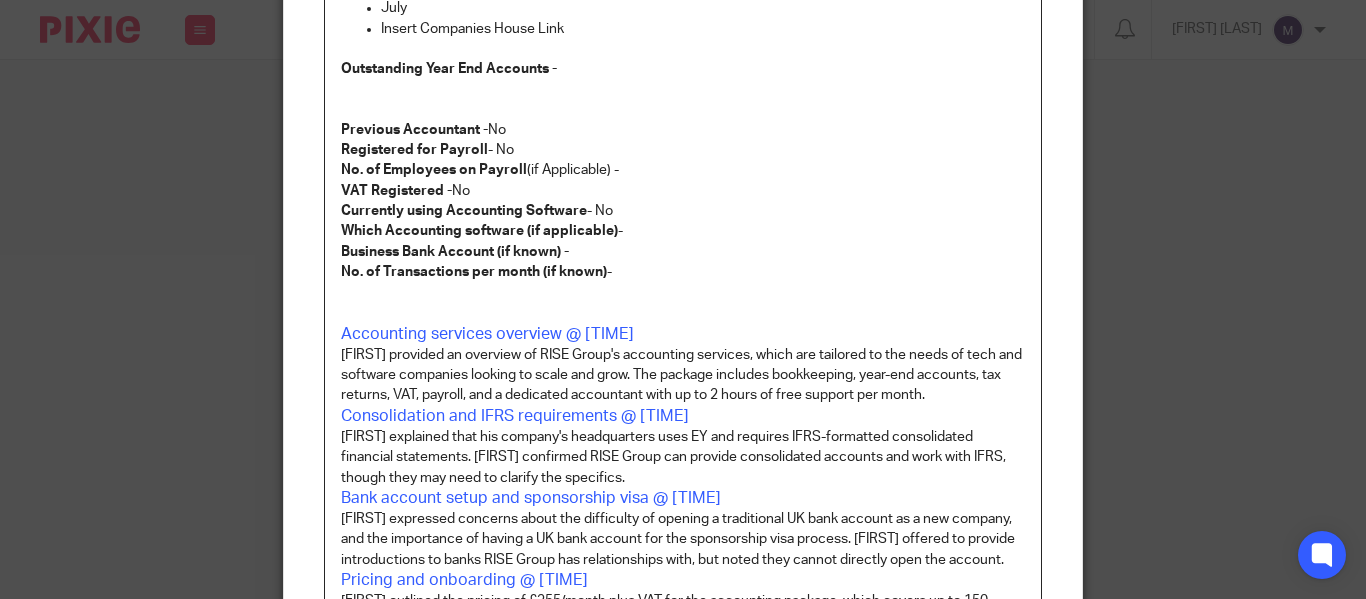 click on "Julien provided an overview of RISE Group's accounting services, which are tailored to the needs of tech and software companies looking to scale and grow. The package includes bookkeeping, year-end accounts, tax returns, VAT, payroll, and a dedicated accountant with up to 2 hours of free support per month." at bounding box center [683, 375] 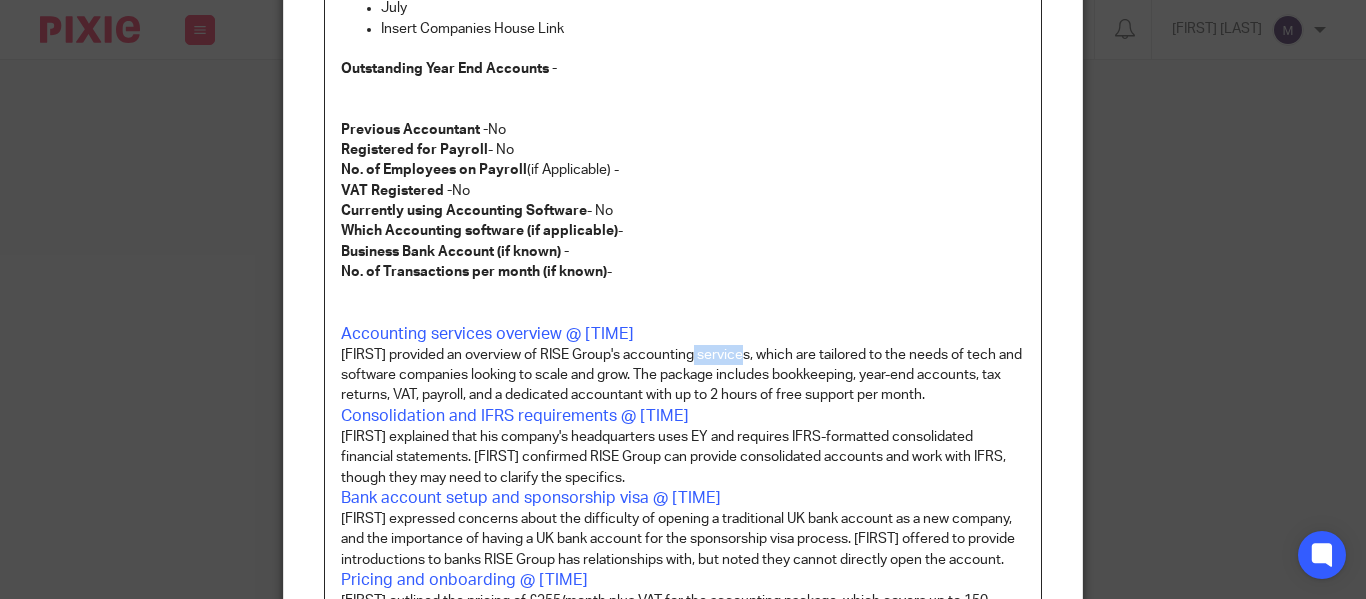 click on "Julien provided an overview of RISE Group's accounting services, which are tailored to the needs of tech and software companies looking to scale and grow. The package includes bookkeeping, year-end accounts, tax returns, VAT, payroll, and a dedicated accountant with up to 2 hours of free support per month." at bounding box center [683, 375] 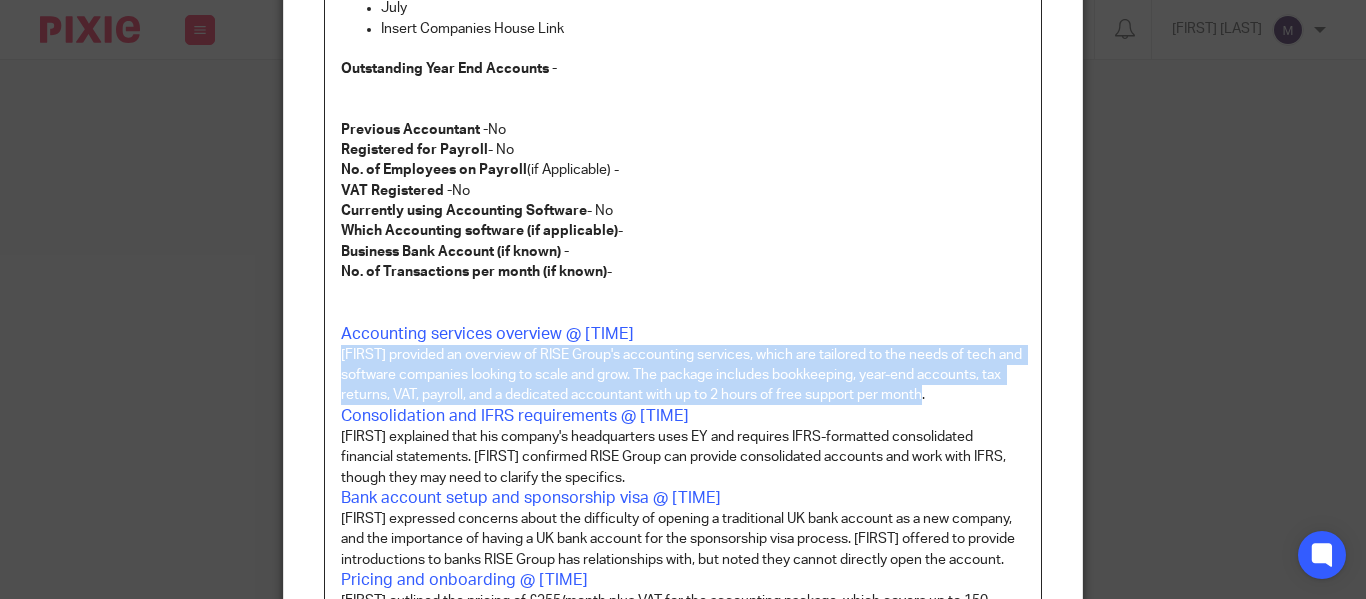 click on "Julien provided an overview of RISE Group's accounting services, which are tailored to the needs of tech and software companies looking to scale and grow. The package includes bookkeeping, year-end accounts, tax returns, VAT, payroll, and a dedicated accountant with up to 2 hours of free support per month." at bounding box center (683, 375) 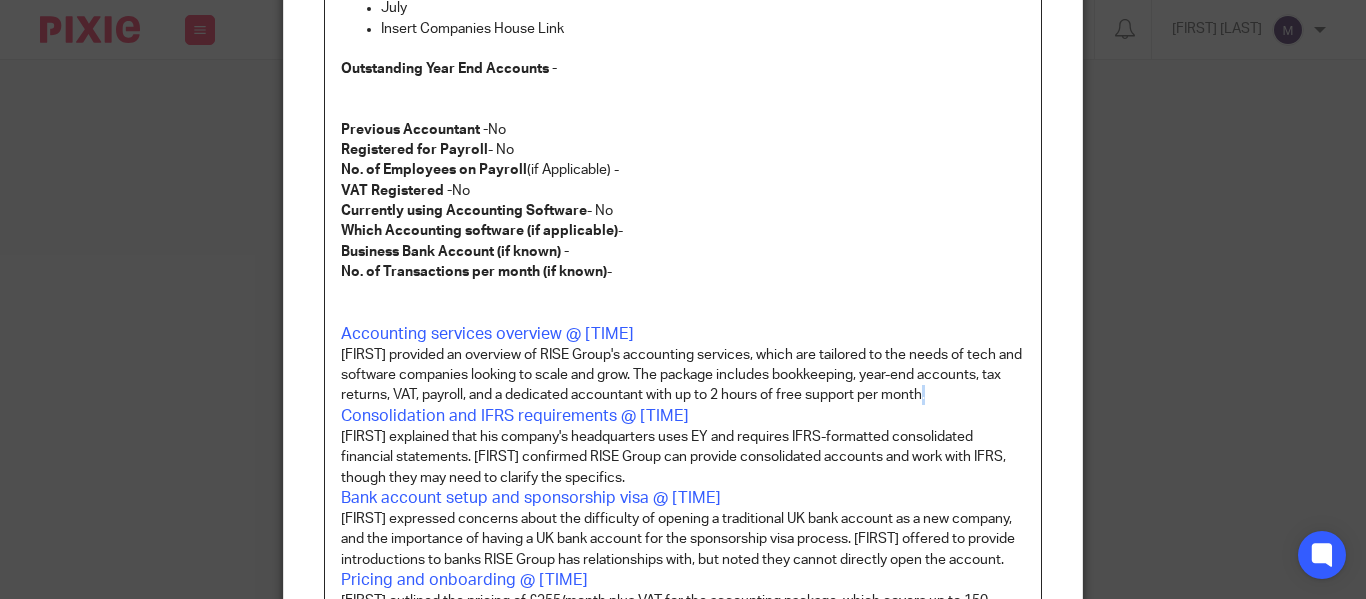 click on "Julien provided an overview of RISE Group's accounting services, which are tailored to the needs of tech and software companies looking to scale and grow. The package includes bookkeeping, year-end accounts, tax returns, VAT, payroll, and a dedicated accountant with up to 2 hours of free support per month." at bounding box center (683, 375) 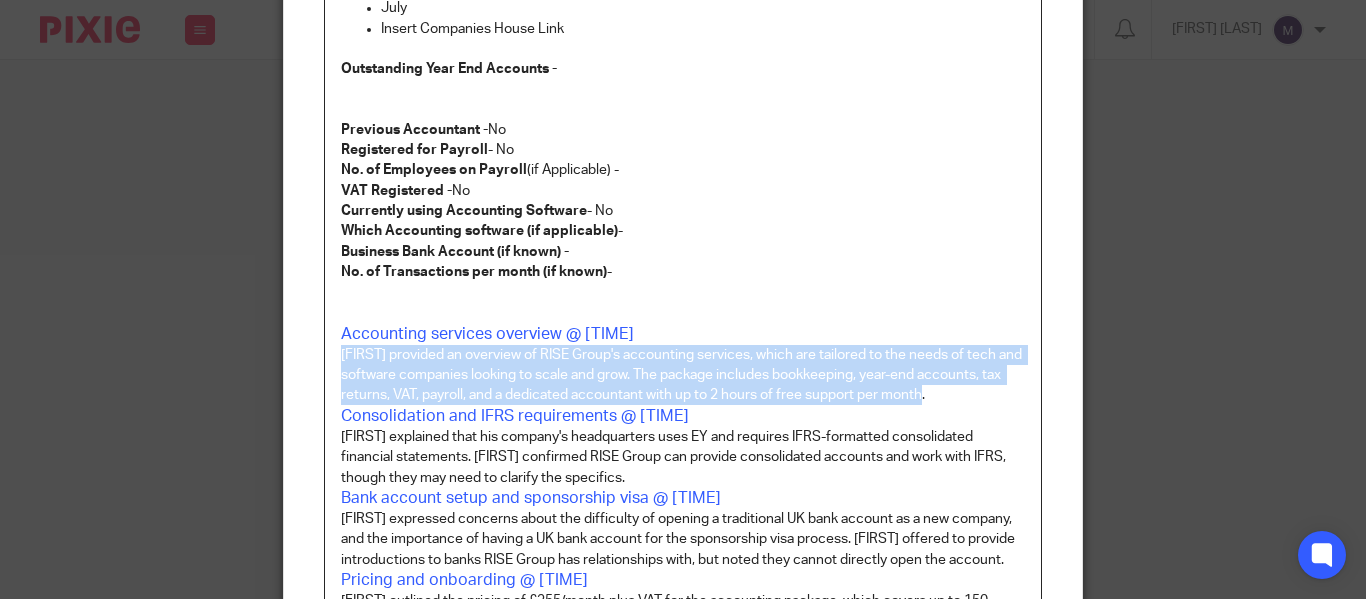 click on "Julien provided an overview of RISE Group's accounting services, which are tailored to the needs of tech and software companies looking to scale and grow. The package includes bookkeeping, year-end accounts, tax returns, VAT, payroll, and a dedicated accountant with up to 2 hours of free support per month." at bounding box center [683, 375] 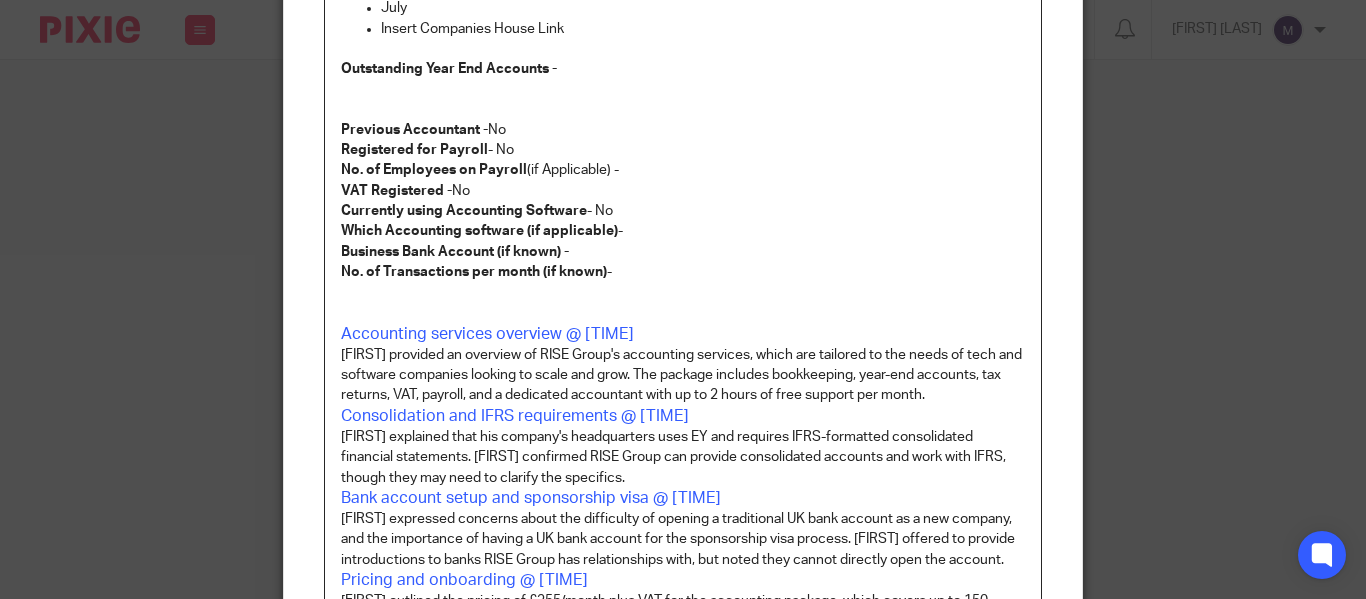 click at bounding box center [683, 292] 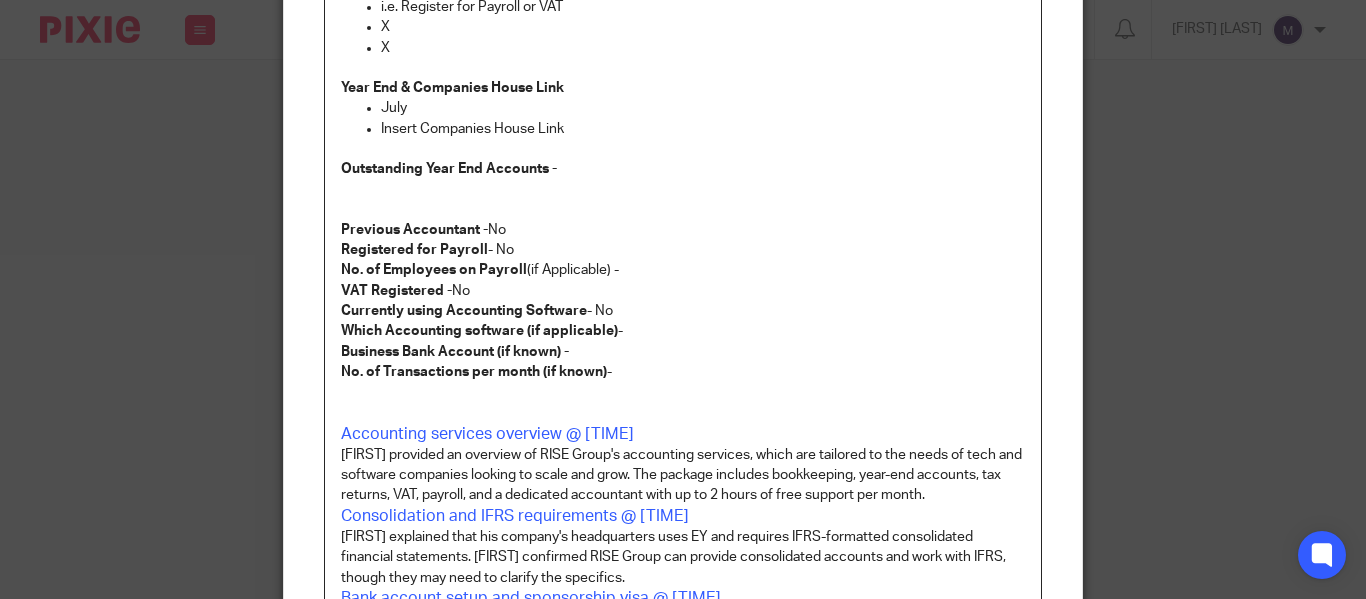 scroll, scrollTop: 600, scrollLeft: 0, axis: vertical 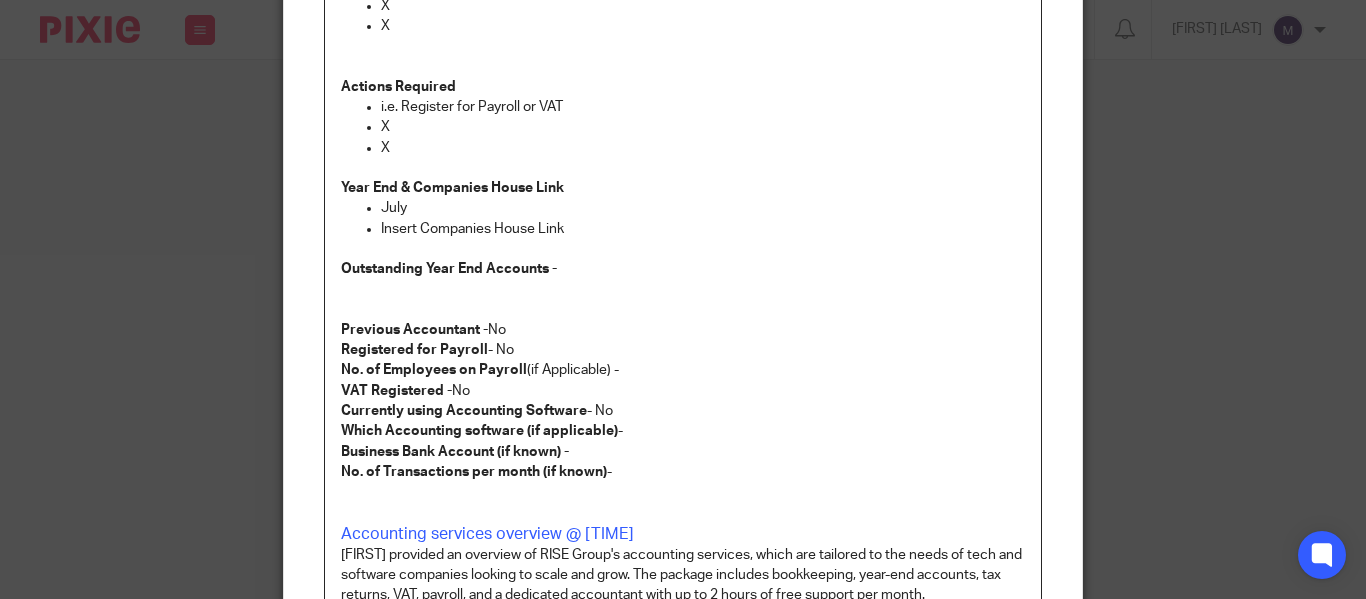 click at bounding box center [683, 310] 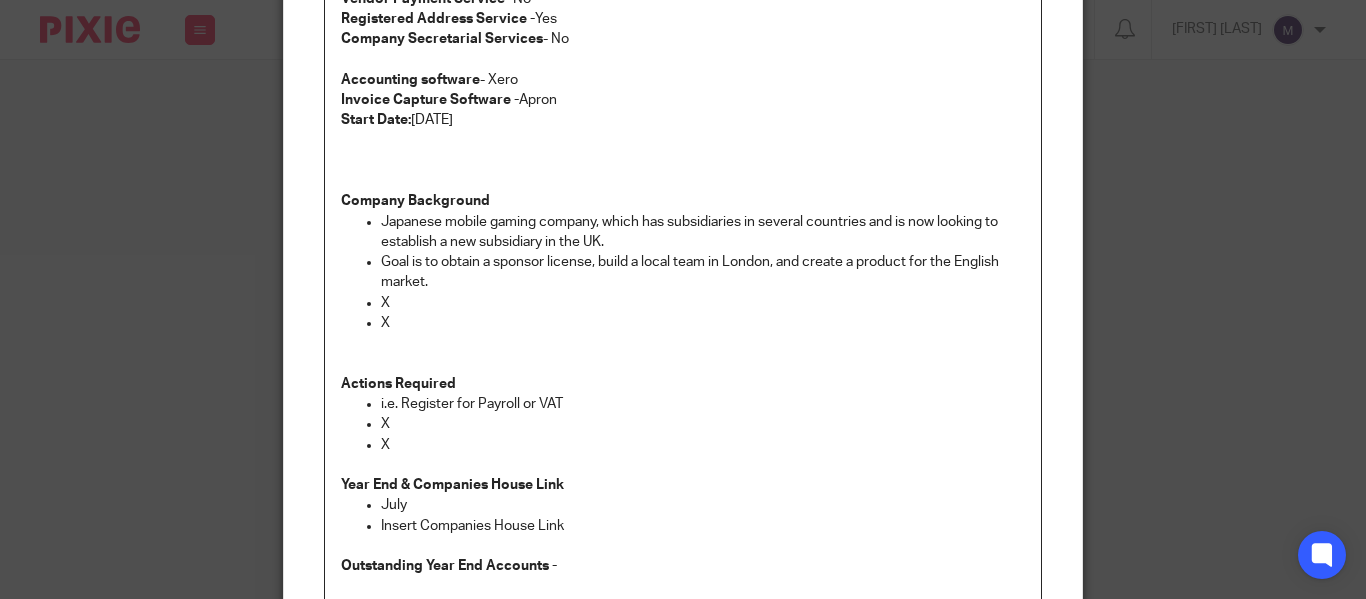 scroll, scrollTop: 300, scrollLeft: 0, axis: vertical 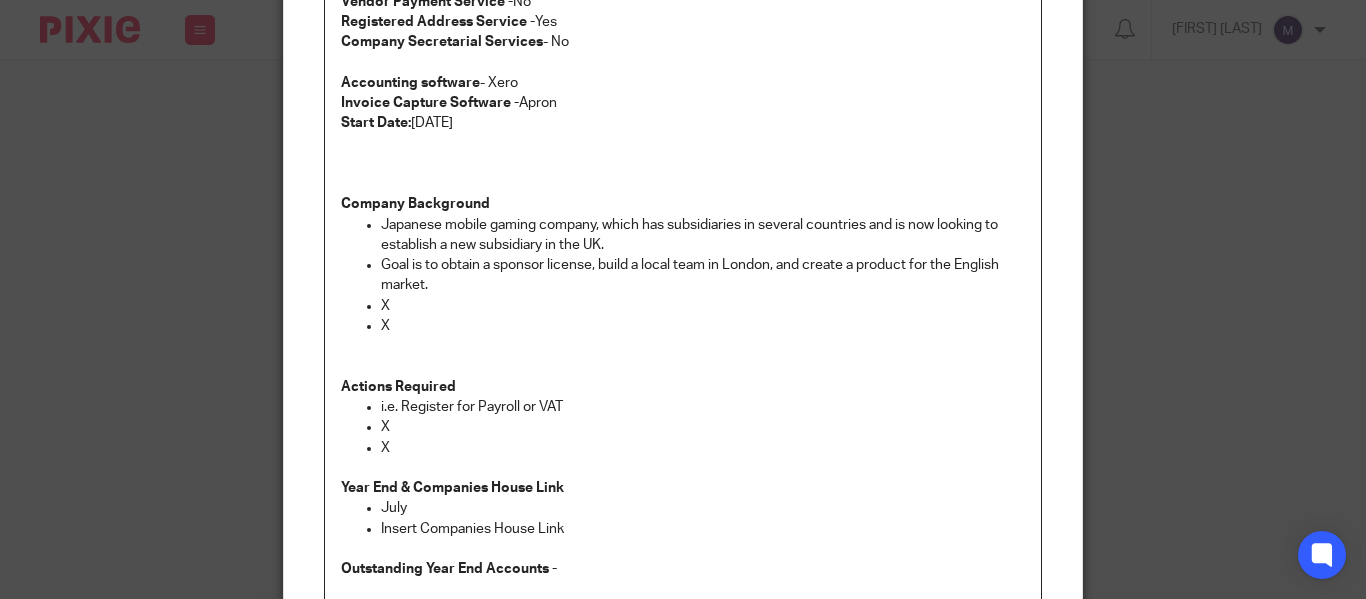 click at bounding box center (683, 346) 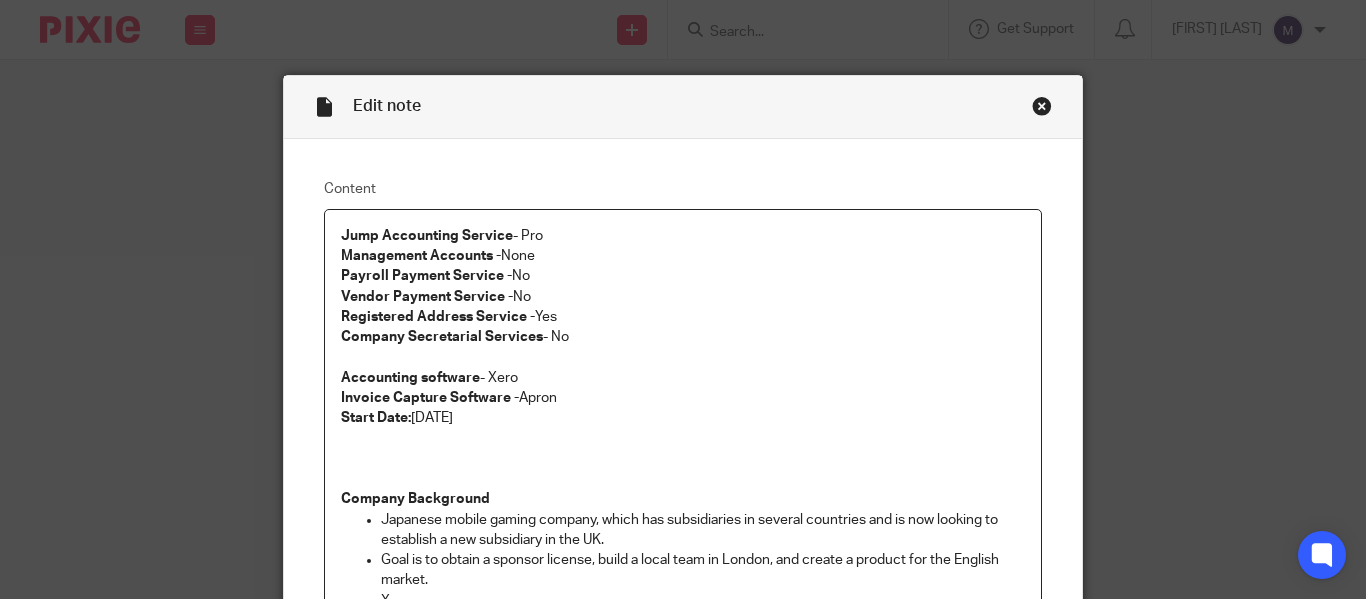 scroll, scrollTop: 0, scrollLeft: 0, axis: both 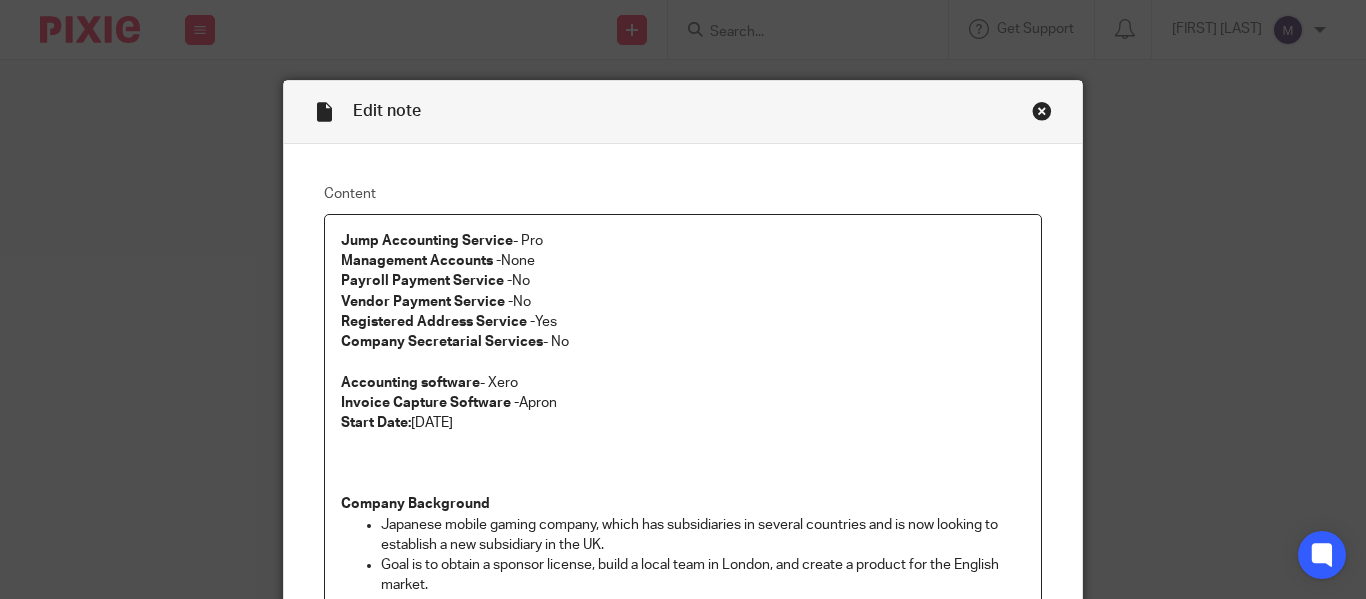 click at bounding box center (1042, 111) 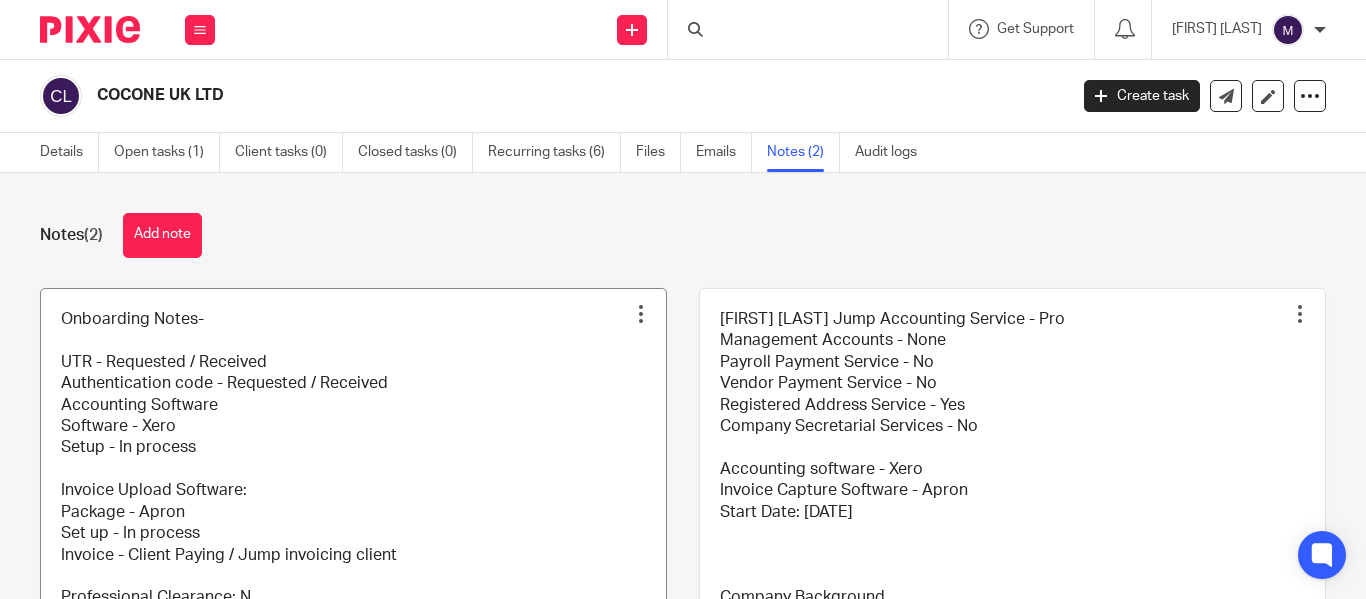 scroll, scrollTop: 0, scrollLeft: 0, axis: both 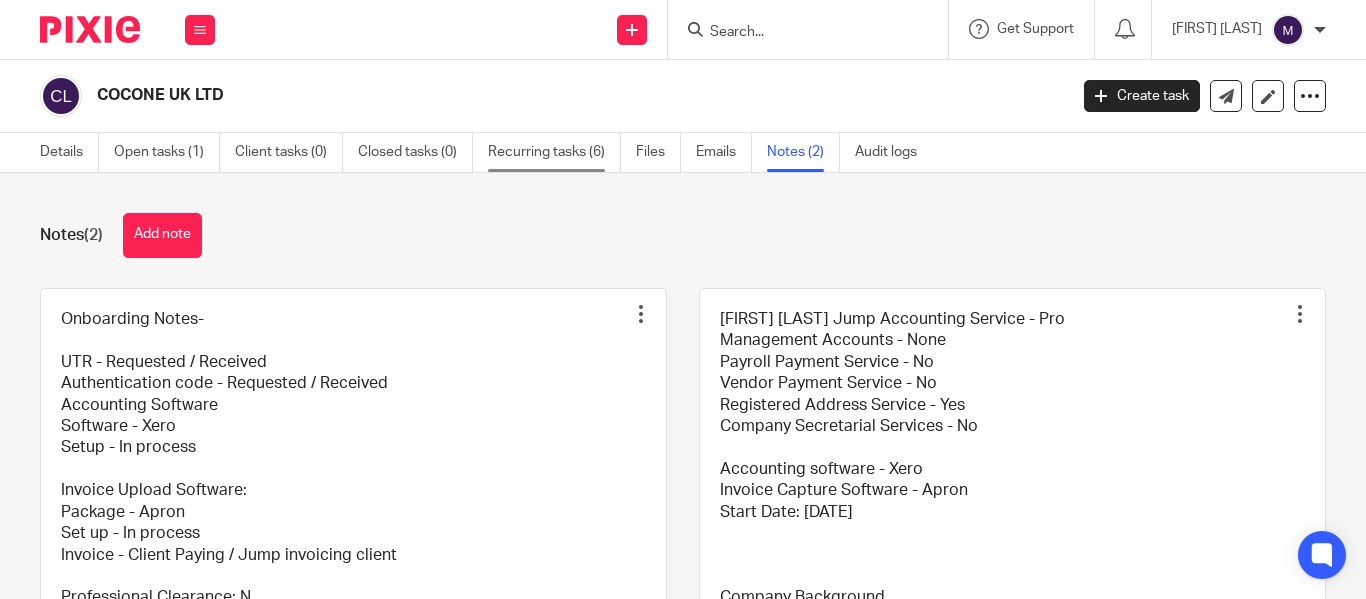 click on "Recurring tasks (6)" at bounding box center (554, 152) 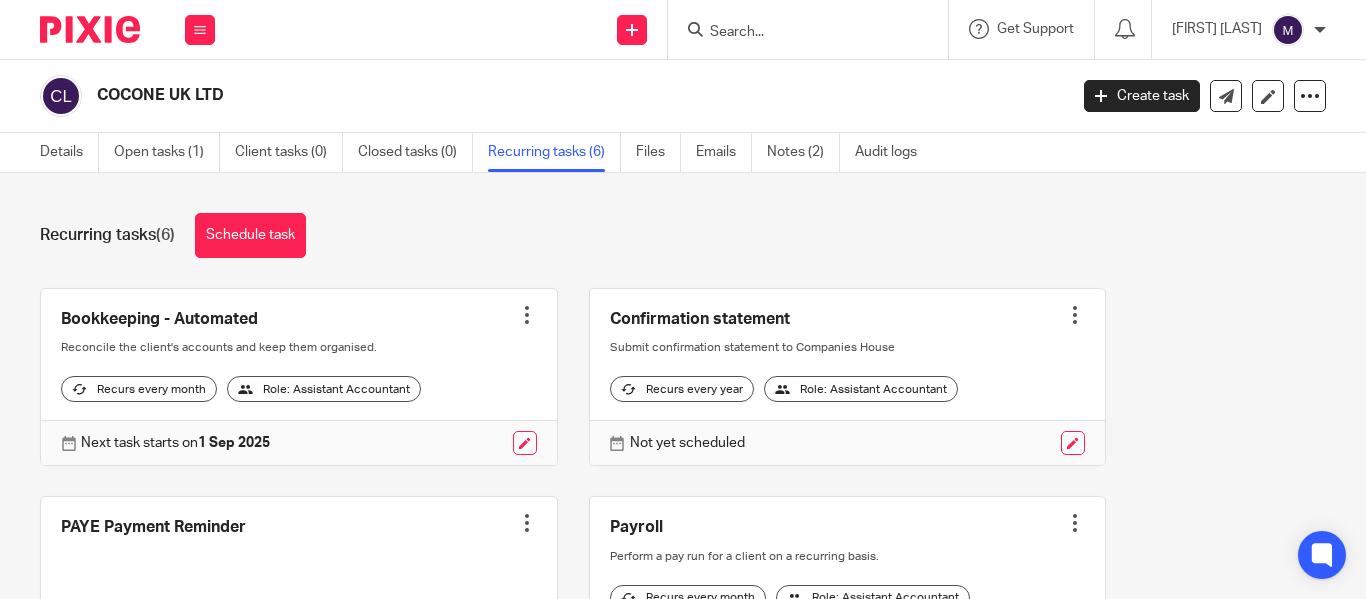 scroll, scrollTop: 0, scrollLeft: 0, axis: both 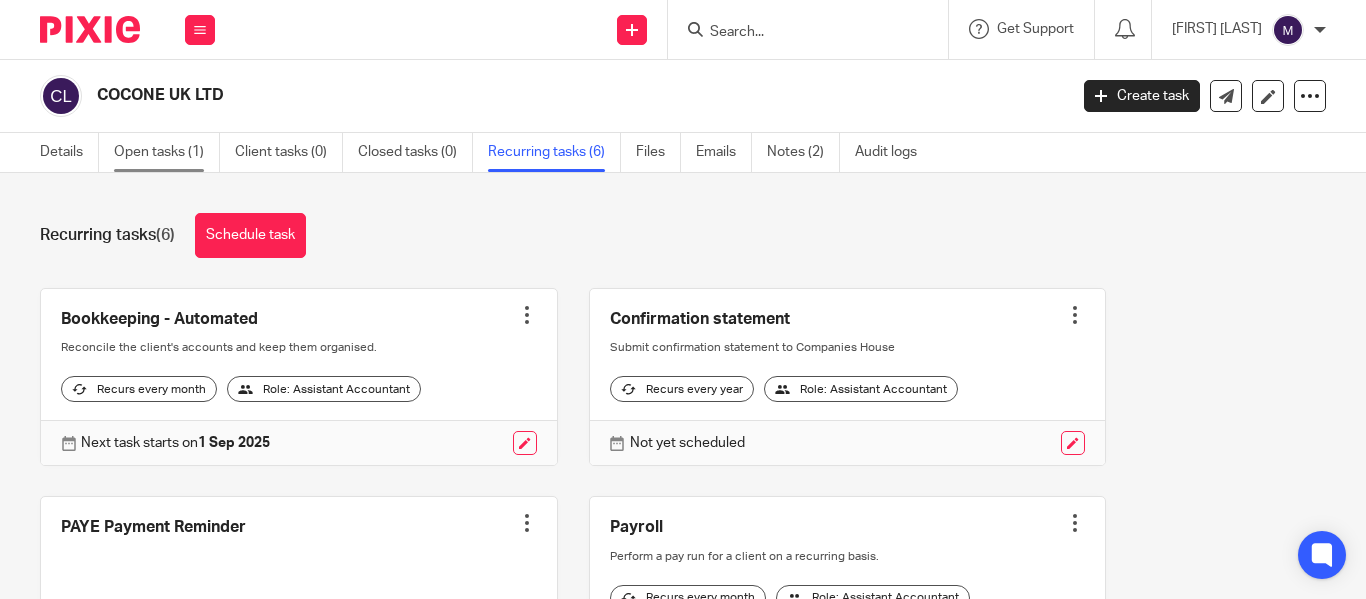 click on "Open tasks (1)" at bounding box center (167, 152) 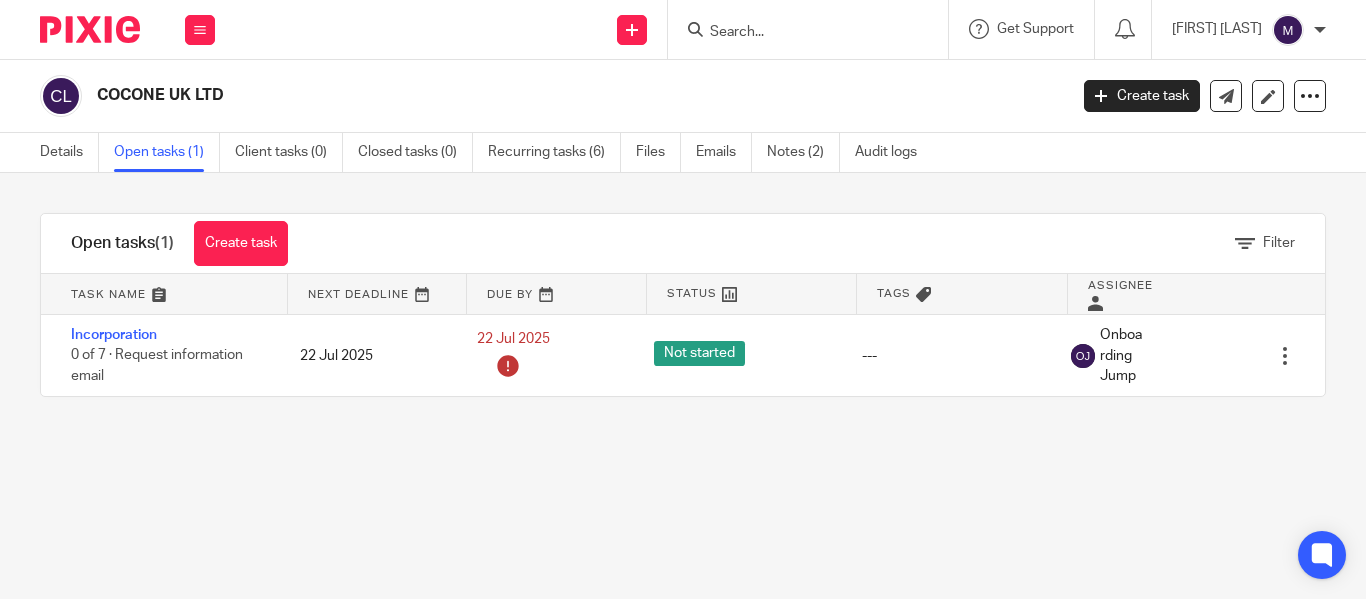 scroll, scrollTop: 0, scrollLeft: 0, axis: both 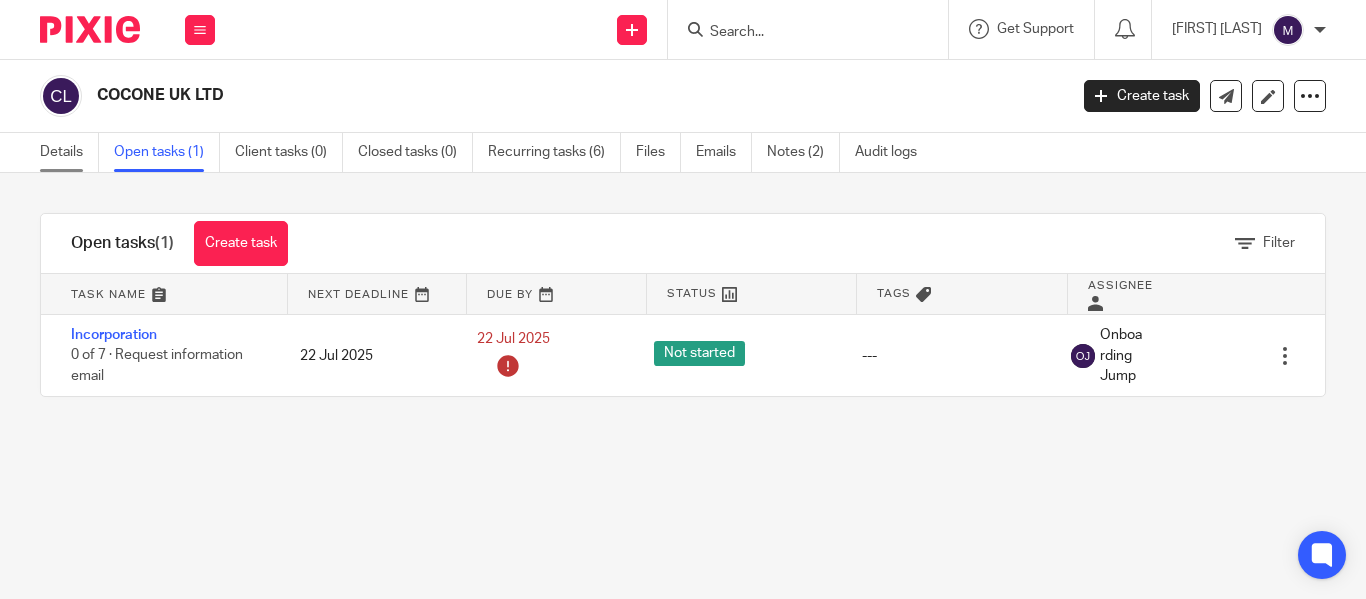 click on "Details" at bounding box center (69, 152) 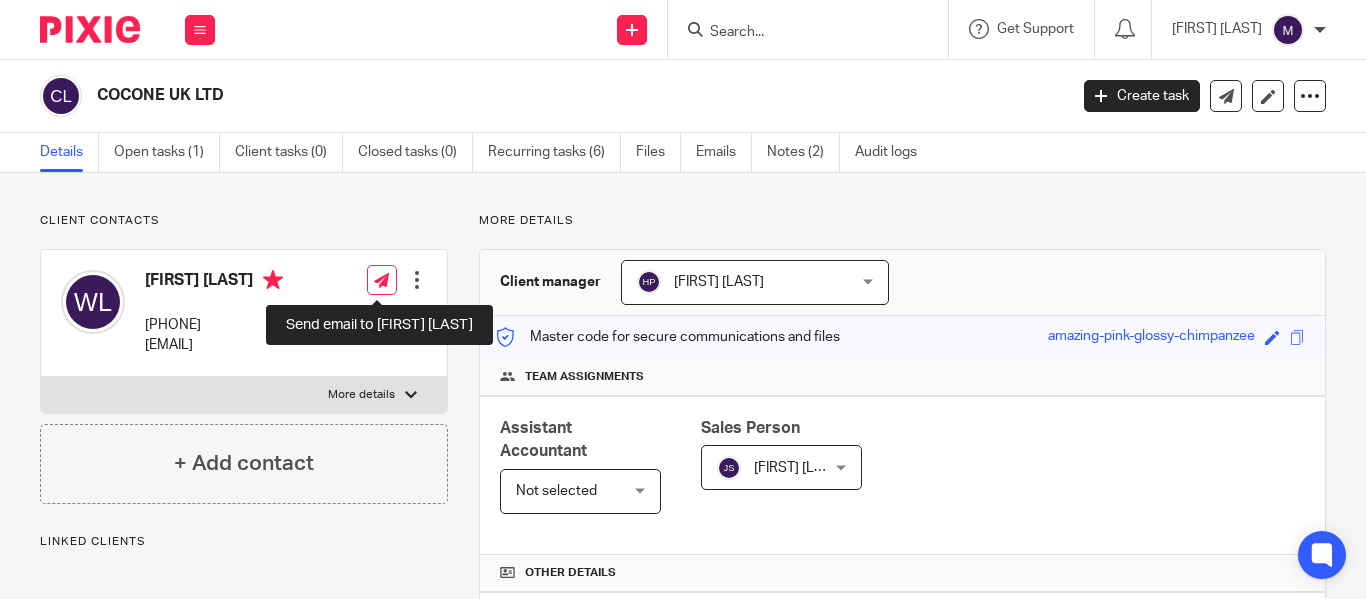 scroll, scrollTop: 0, scrollLeft: 0, axis: both 